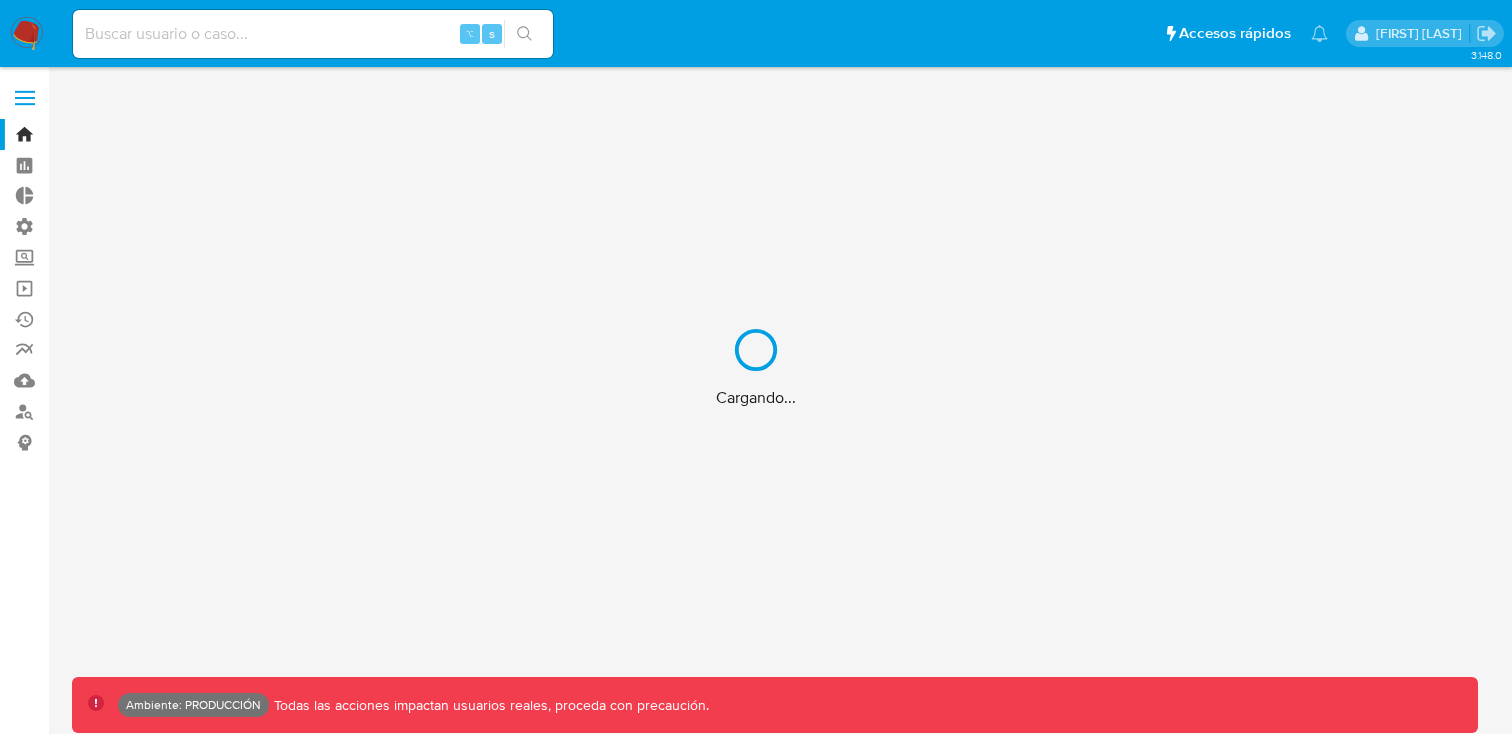 scroll, scrollTop: 0, scrollLeft: 0, axis: both 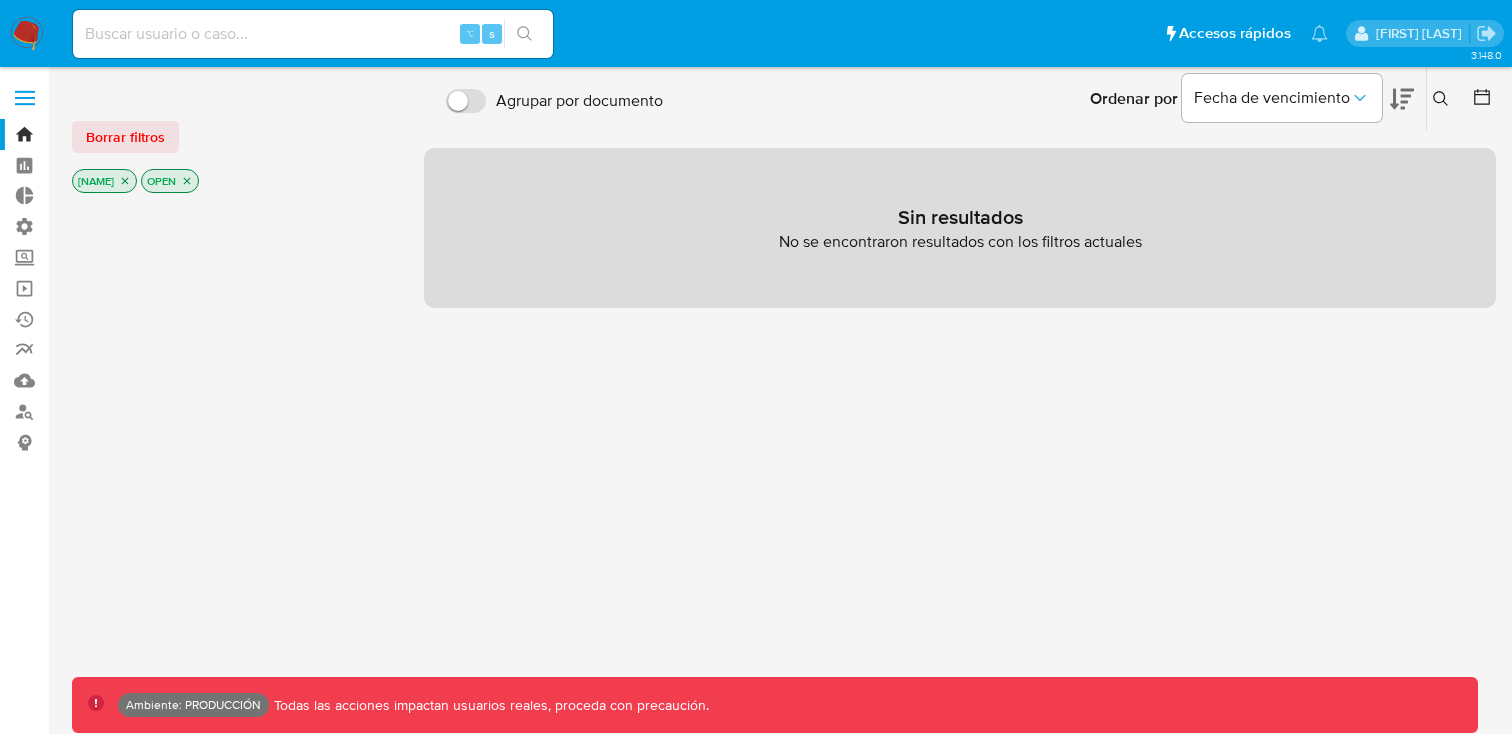 click 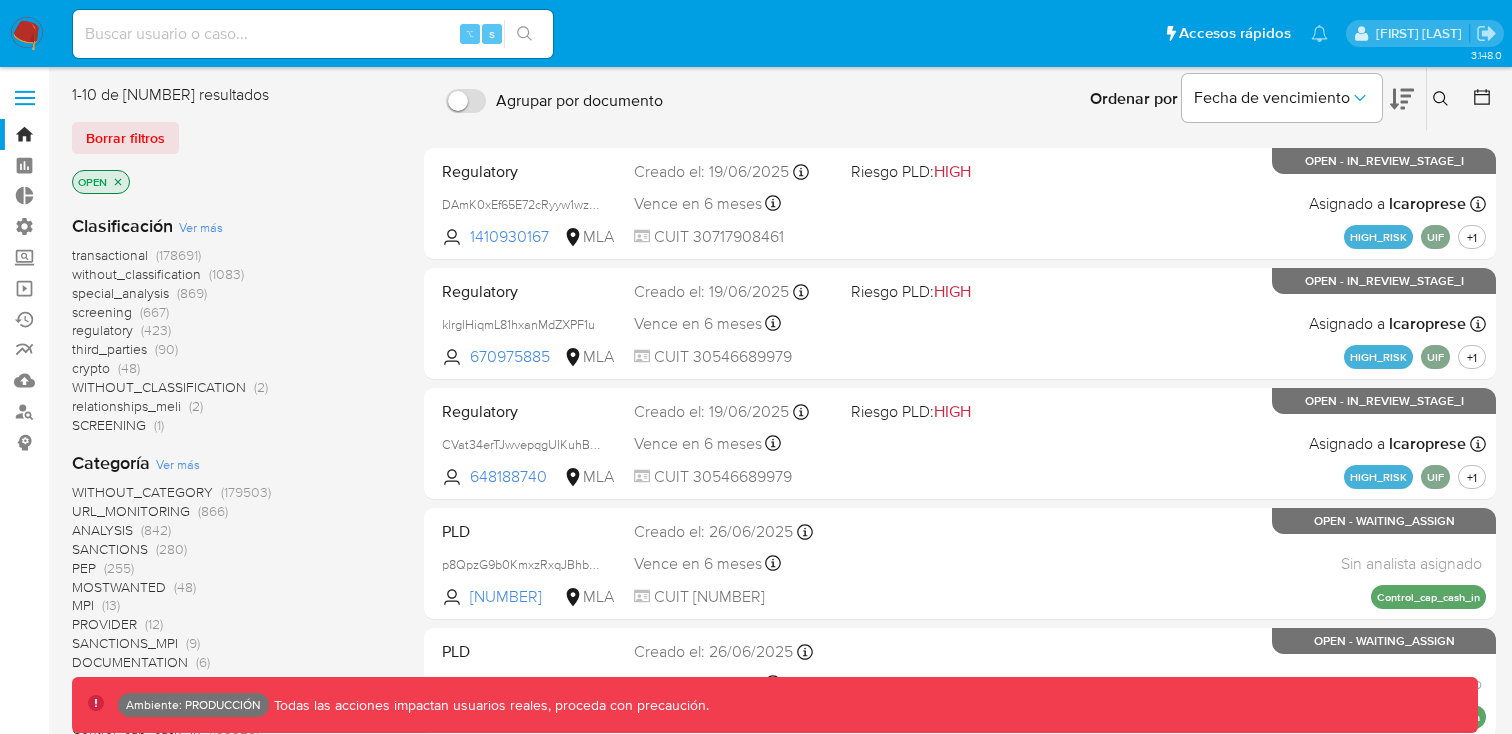 click 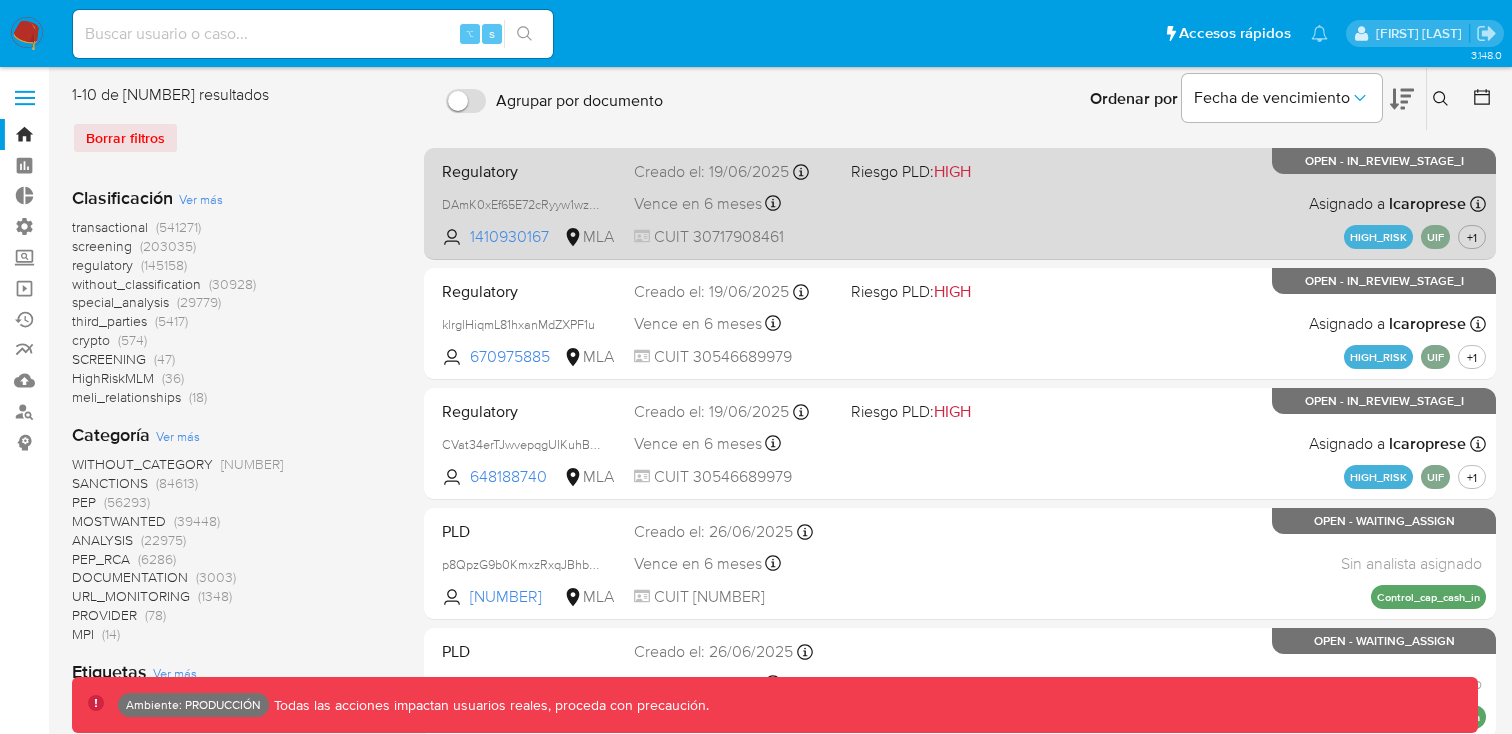 click on "Regulatory DAmK0xEf65E72cRyyw1wzIP3 1410930167 MLA Riesgo PLD:  HIGH Creado el: 19/06/2025   Creado el: 19/06/2025 21:39:05 Vence en 6 meses   Vence el 26/01/2026 21:39:05 CUIT   30717908461 Asignado a   lcaroprese   Asignado el: 21/07/2025 09:50:18 HIGH_RISK UIF +1 OPEN - IN_REVIEW_STAGE_I" at bounding box center [960, 203] 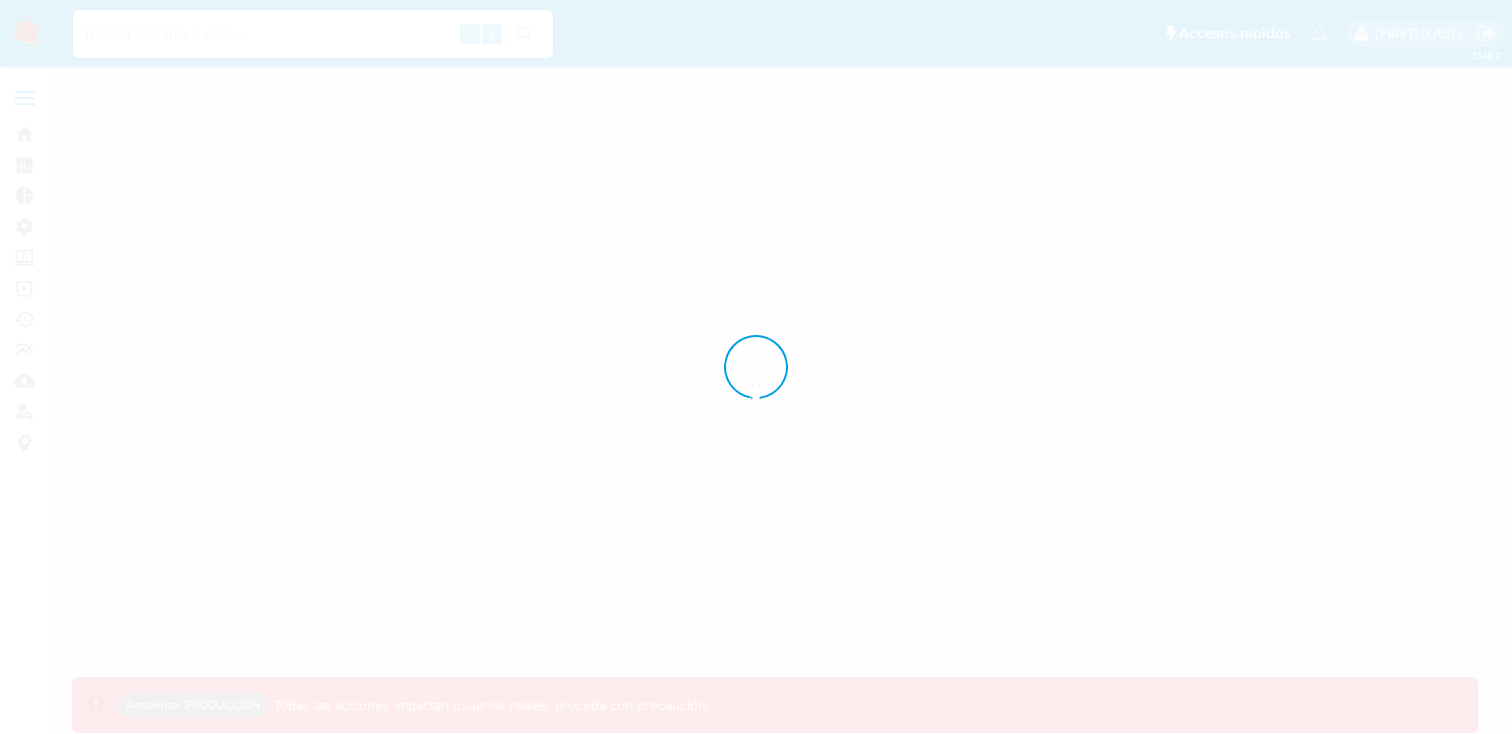 scroll, scrollTop: 0, scrollLeft: 0, axis: both 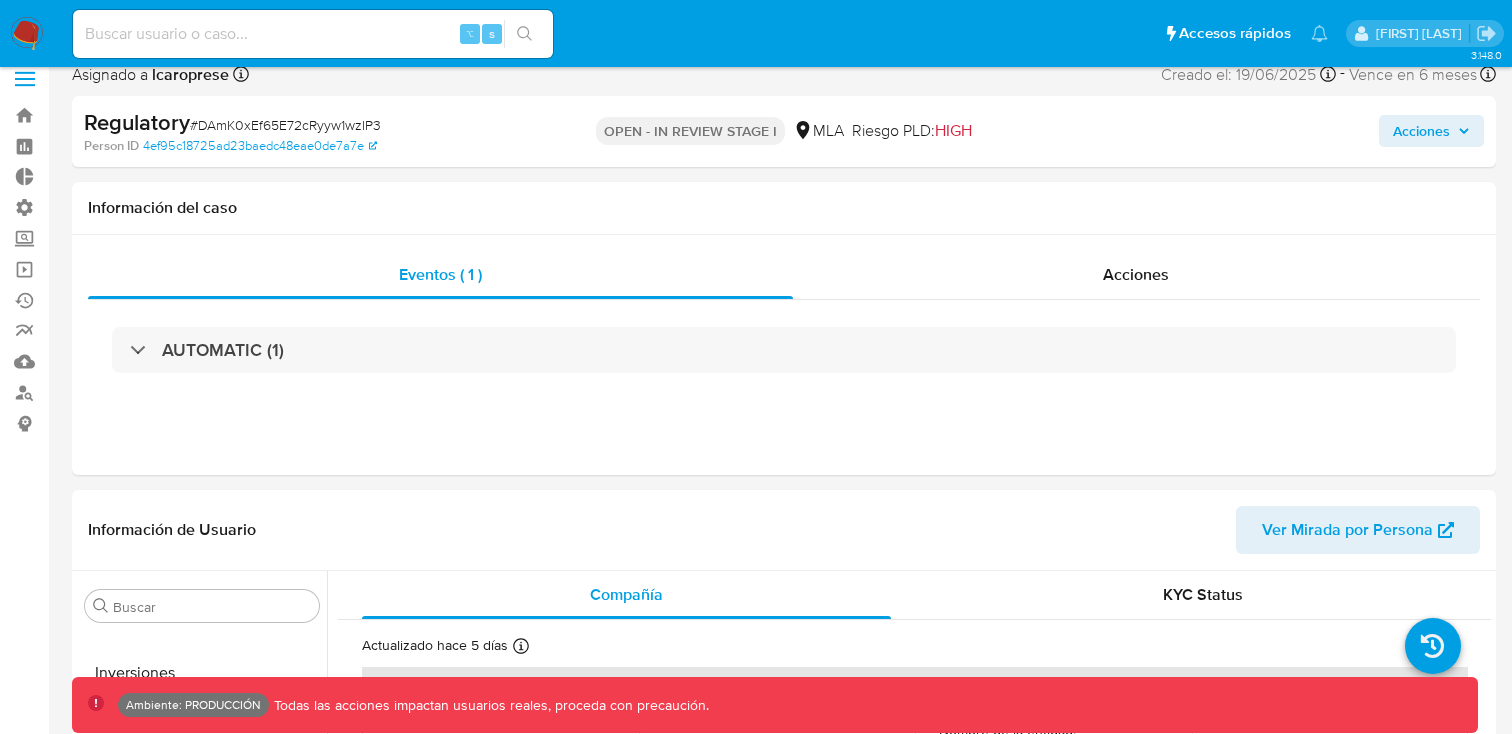 select on "10" 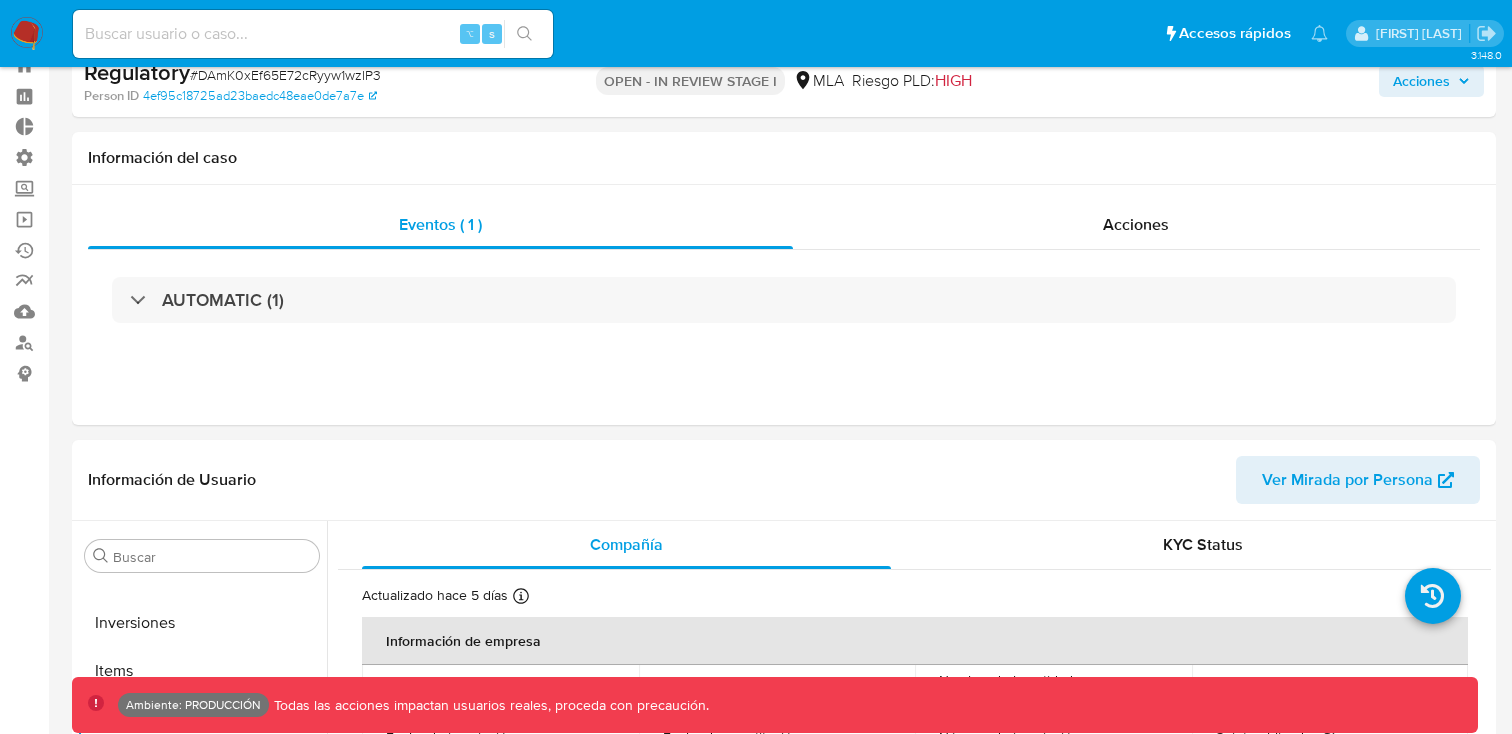 scroll, scrollTop: 143, scrollLeft: 0, axis: vertical 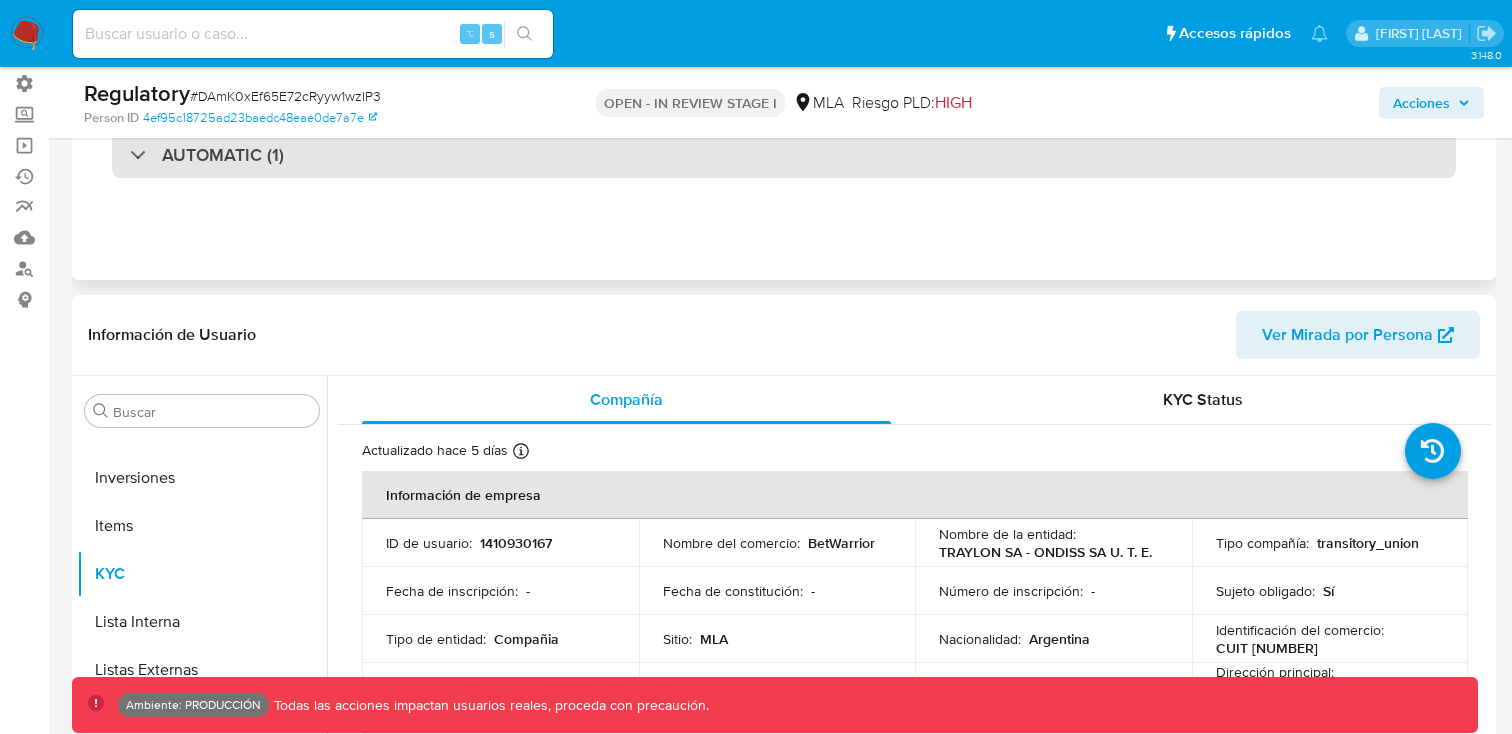 click on "AUTOMATIC (1)" at bounding box center (207, 155) 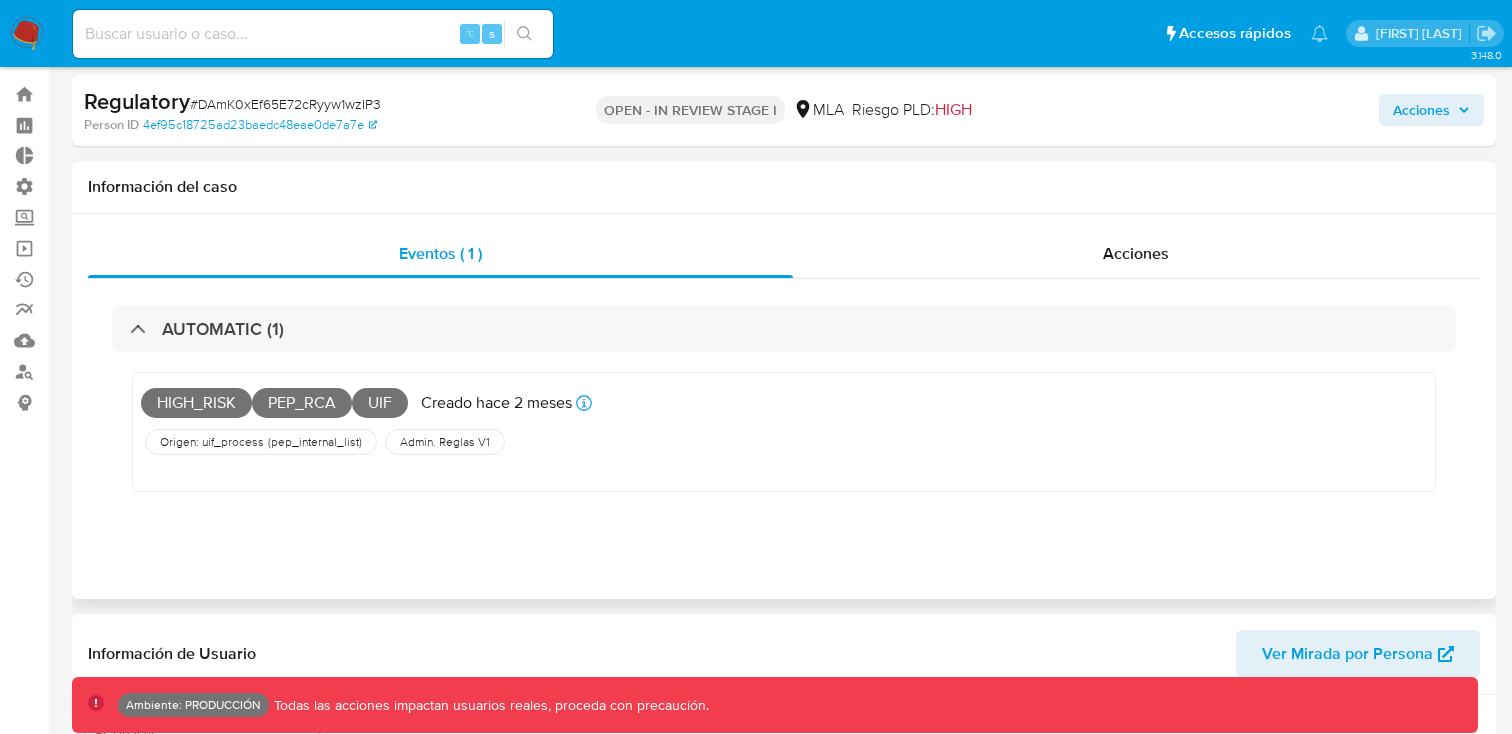 scroll, scrollTop: 0, scrollLeft: 0, axis: both 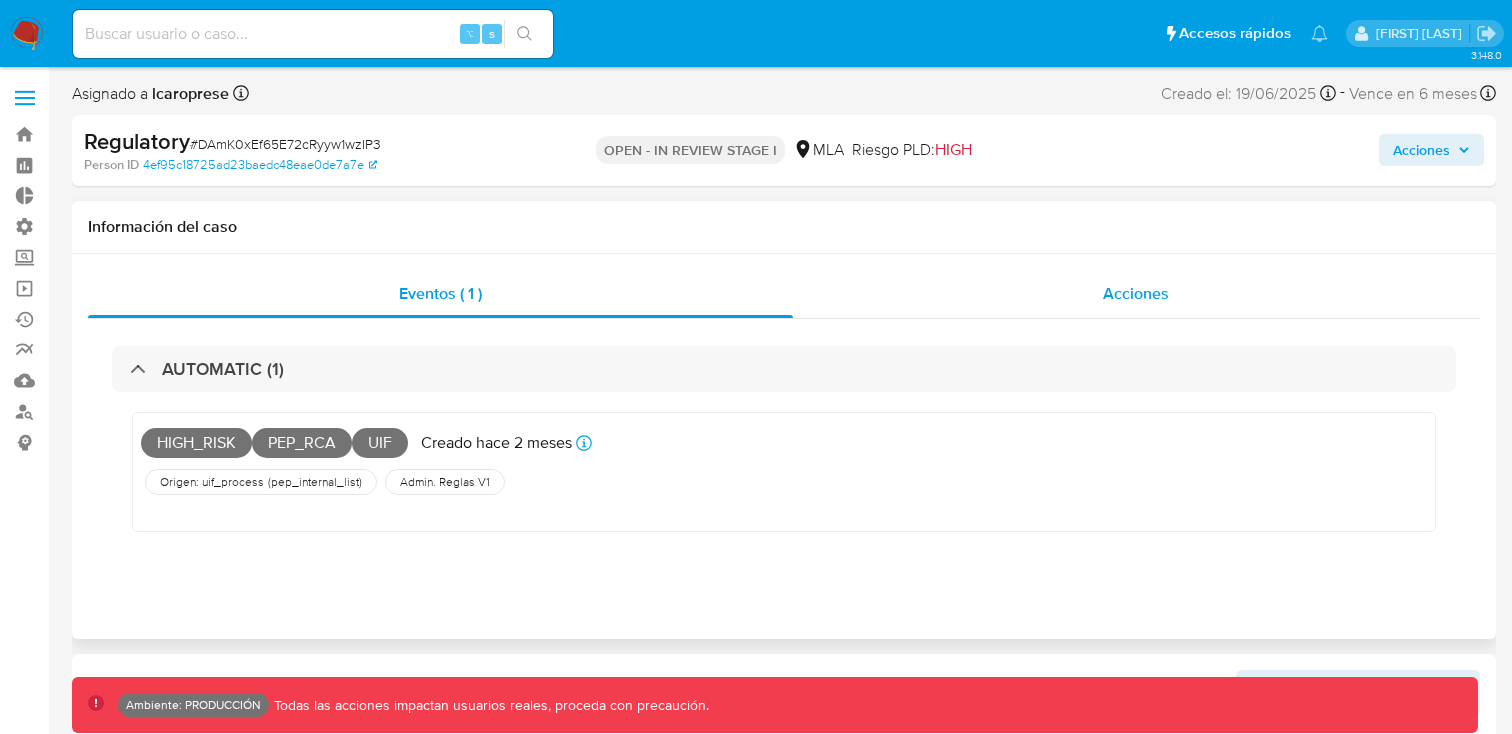click on "Acciones" at bounding box center [1136, 293] 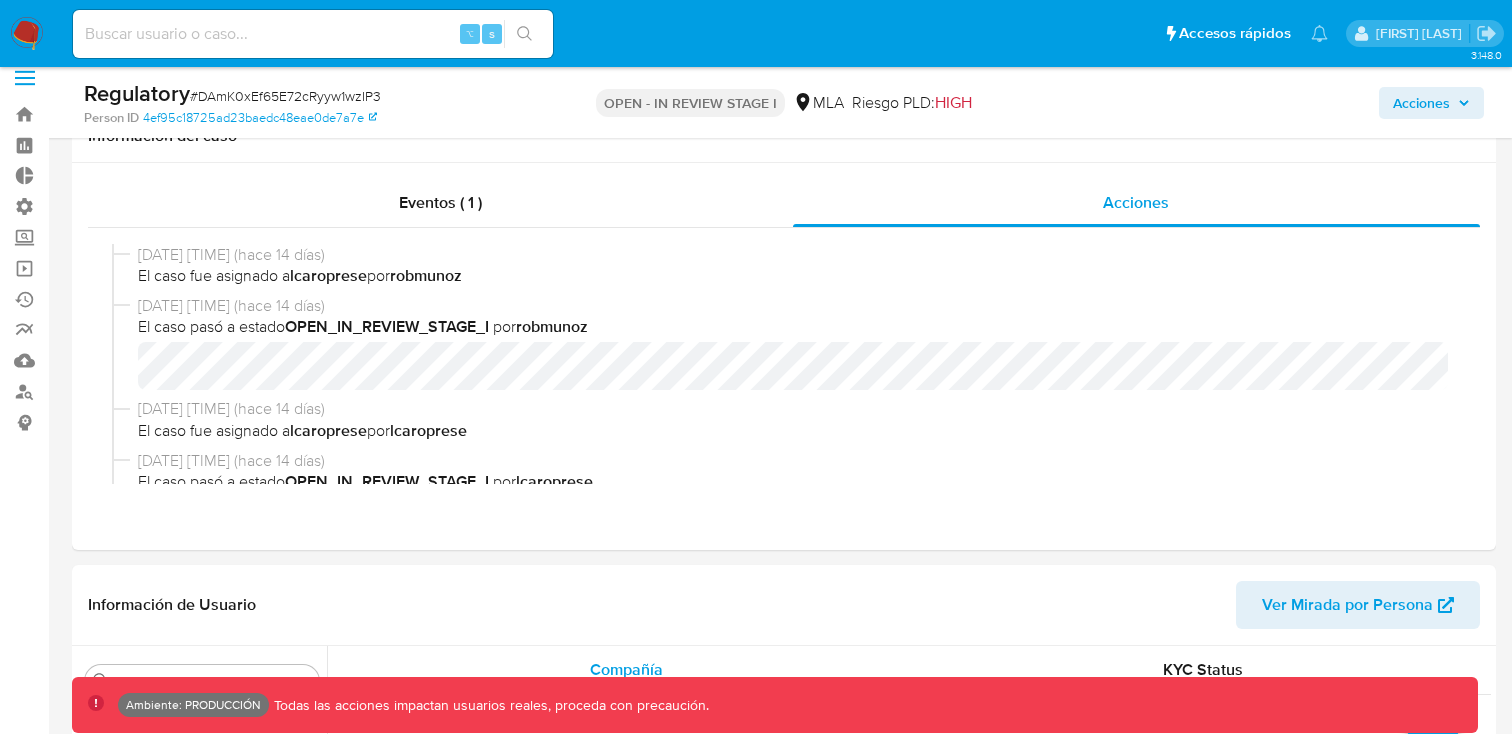 scroll, scrollTop: 0, scrollLeft: 0, axis: both 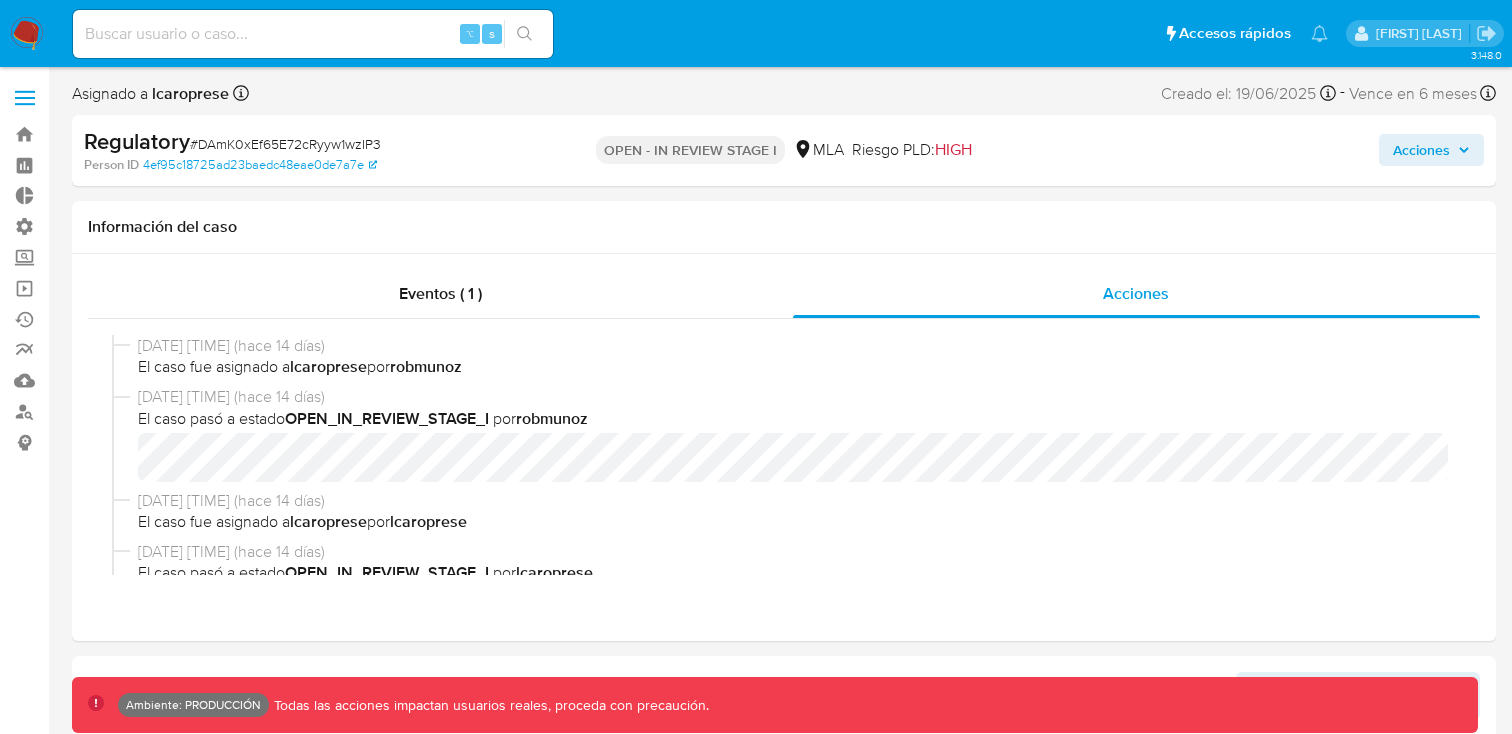 click at bounding box center (27, 34) 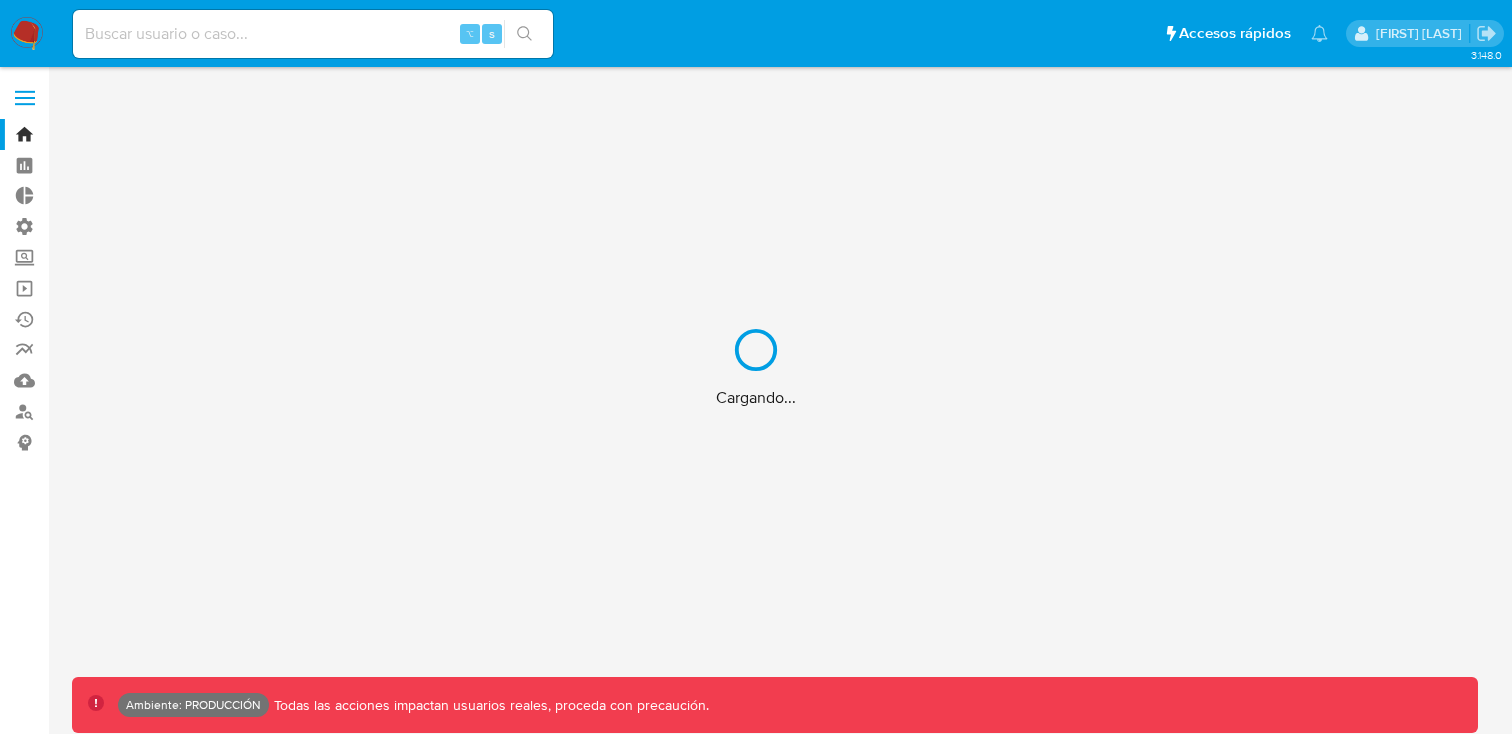 scroll, scrollTop: 0, scrollLeft: 0, axis: both 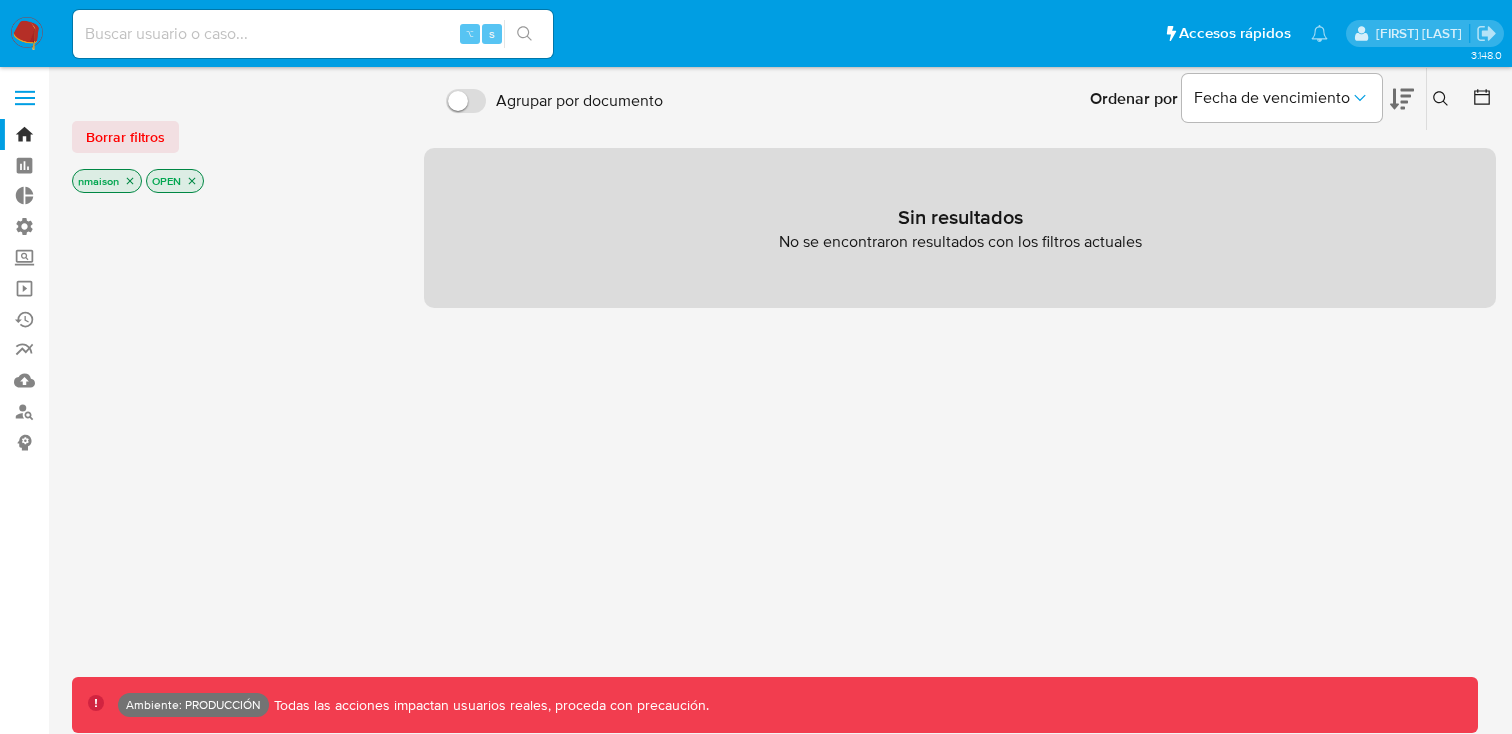 click 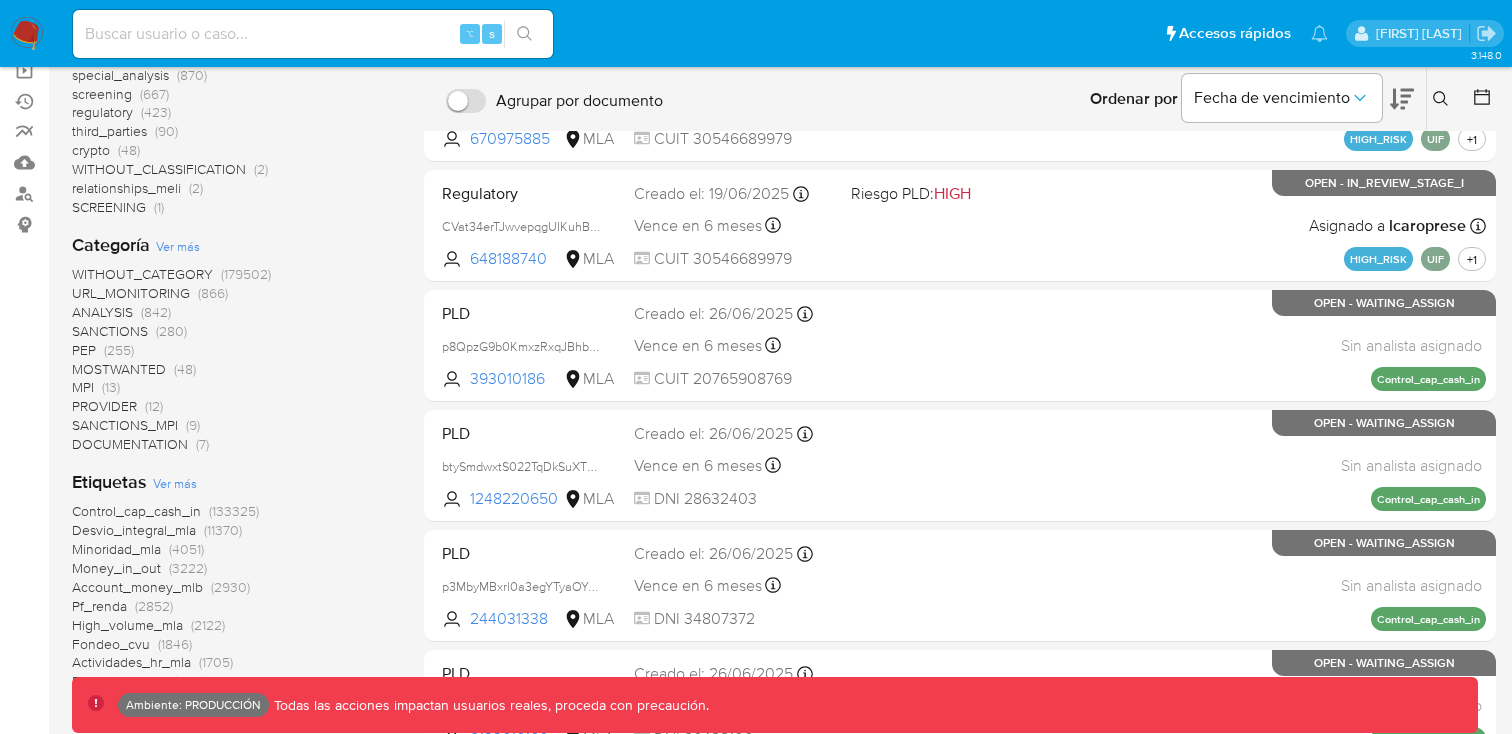 scroll, scrollTop: 213, scrollLeft: 0, axis: vertical 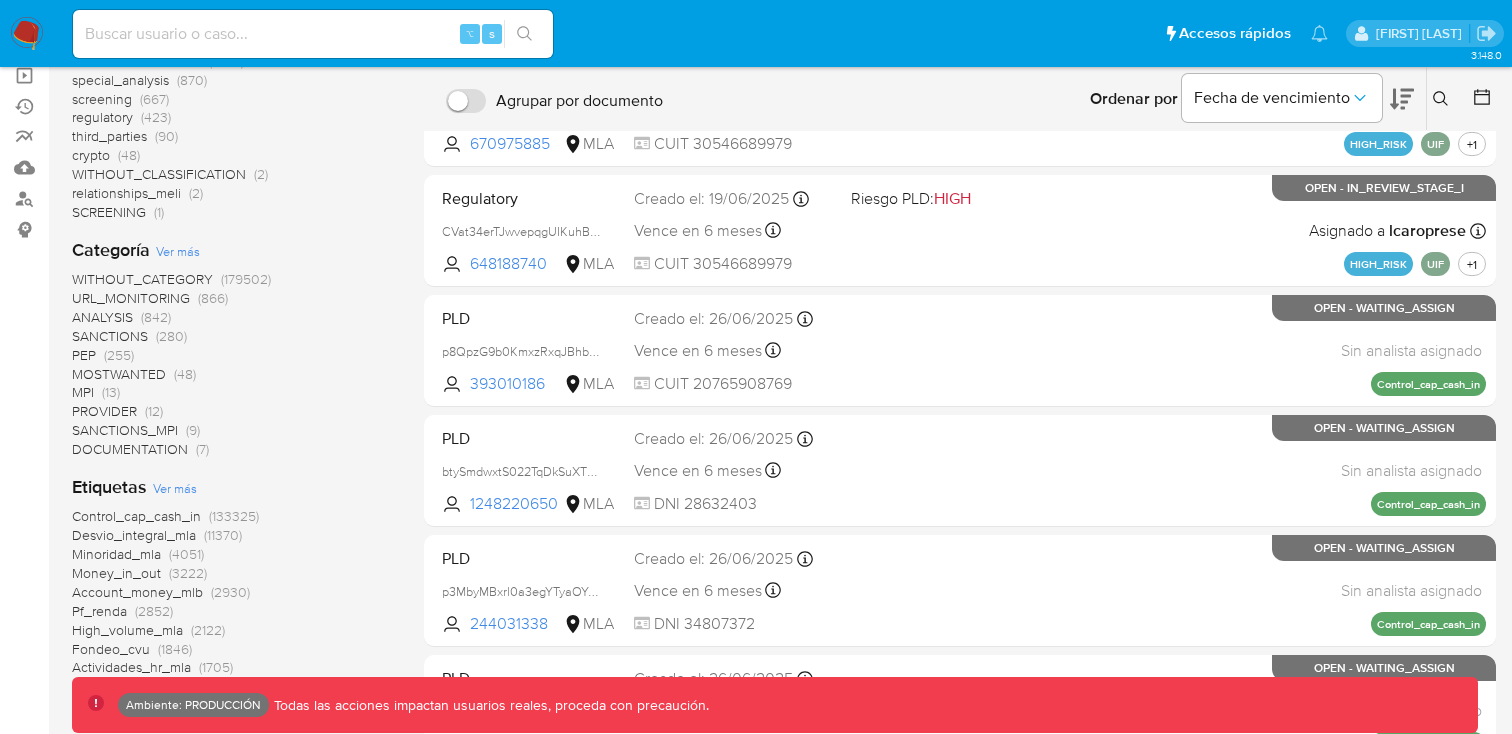 click on "PROVIDER" at bounding box center (104, 411) 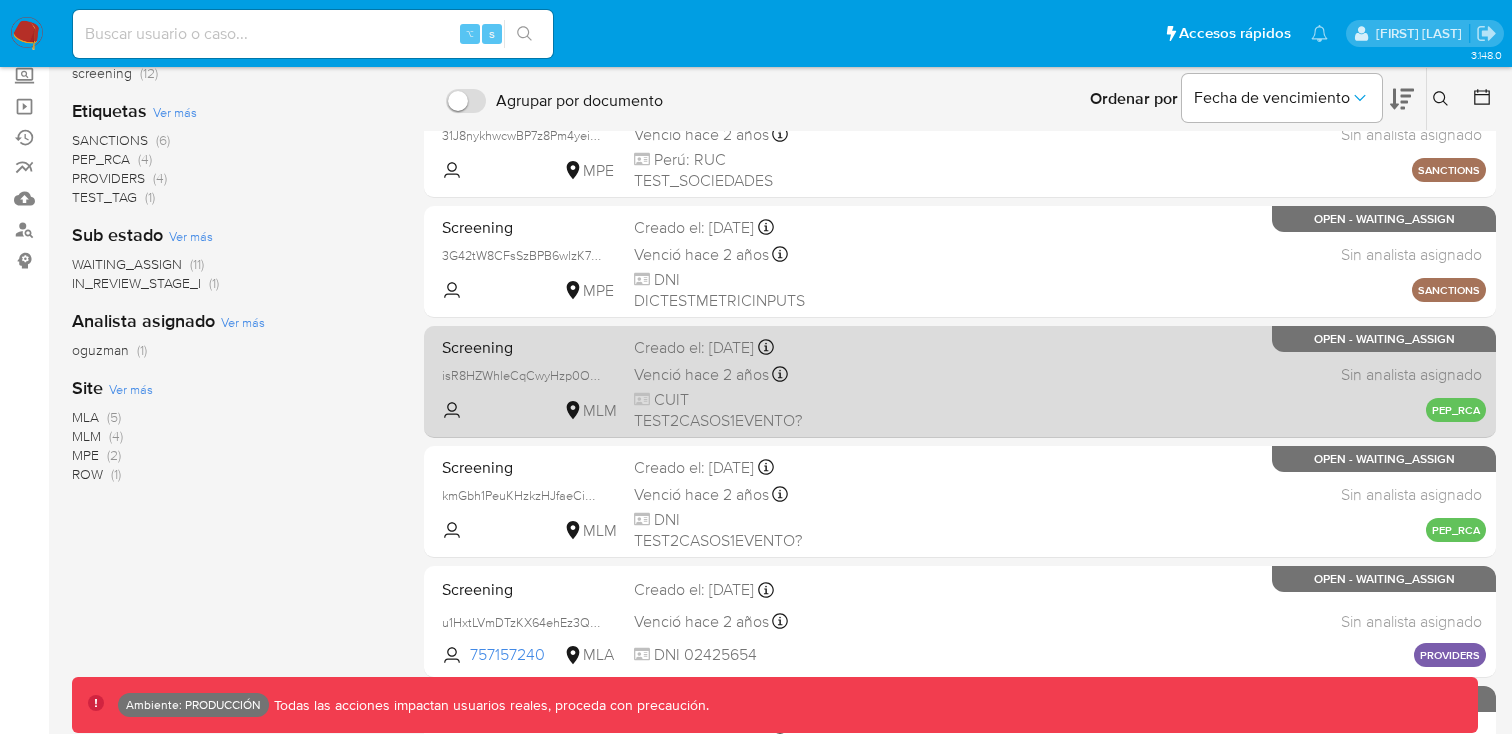 scroll, scrollTop: 0, scrollLeft: 0, axis: both 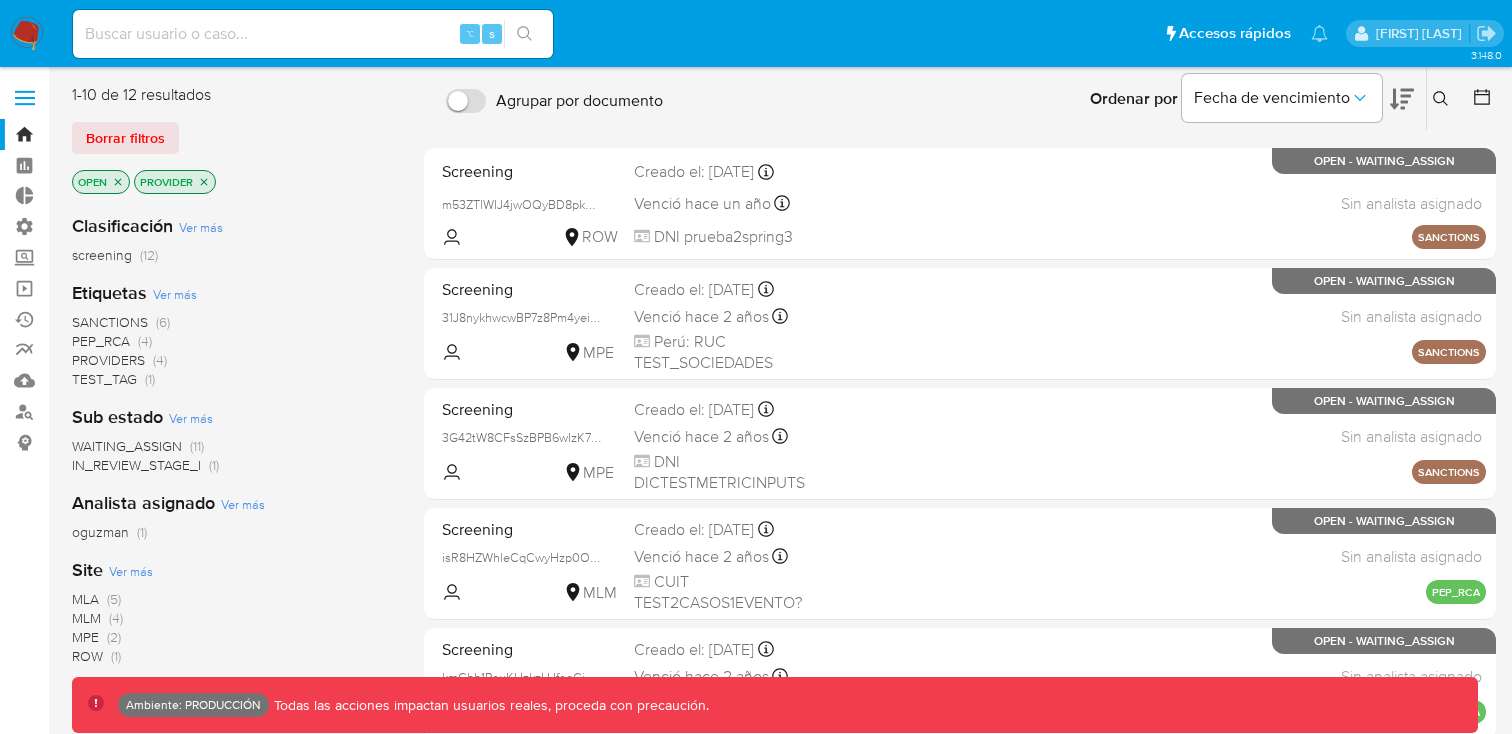 click 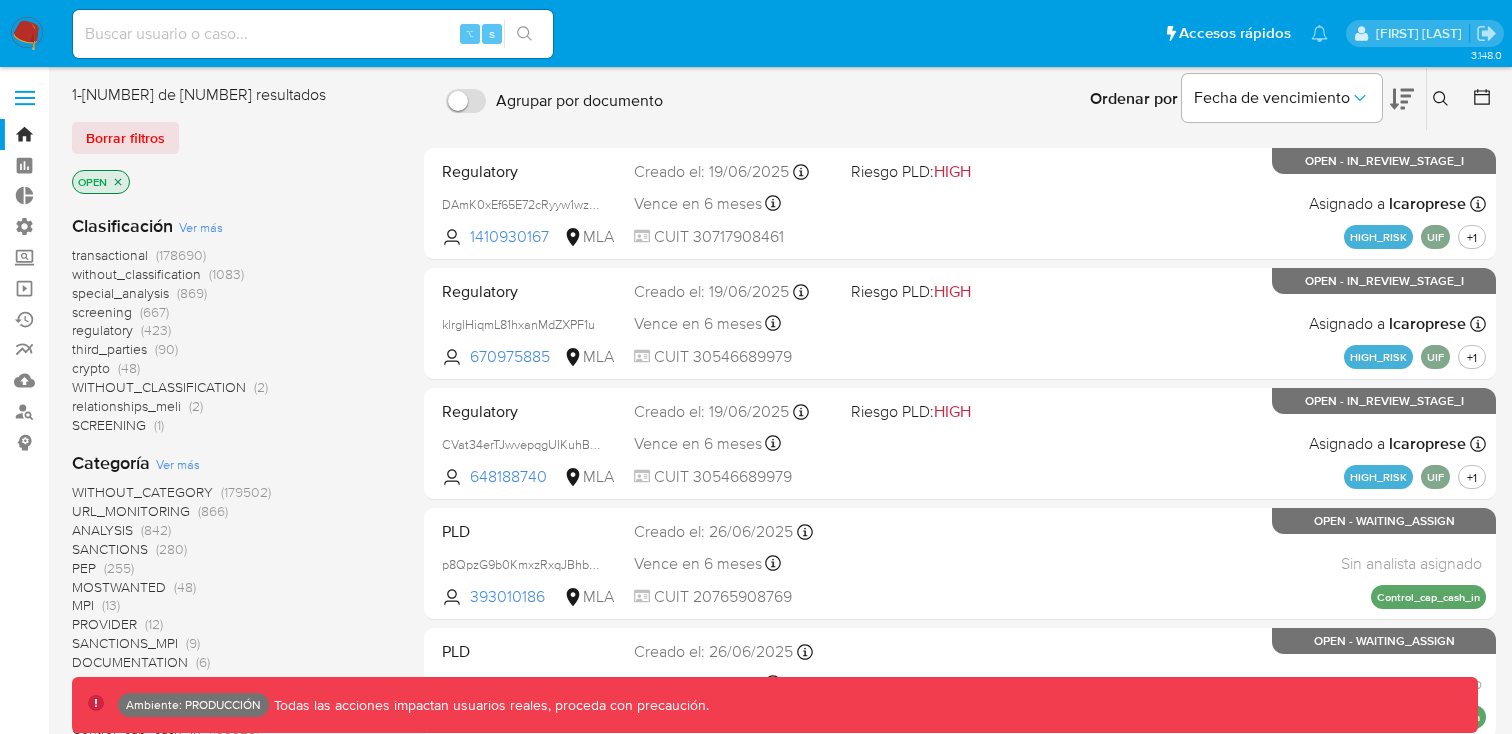 click on "screening" at bounding box center (102, 312) 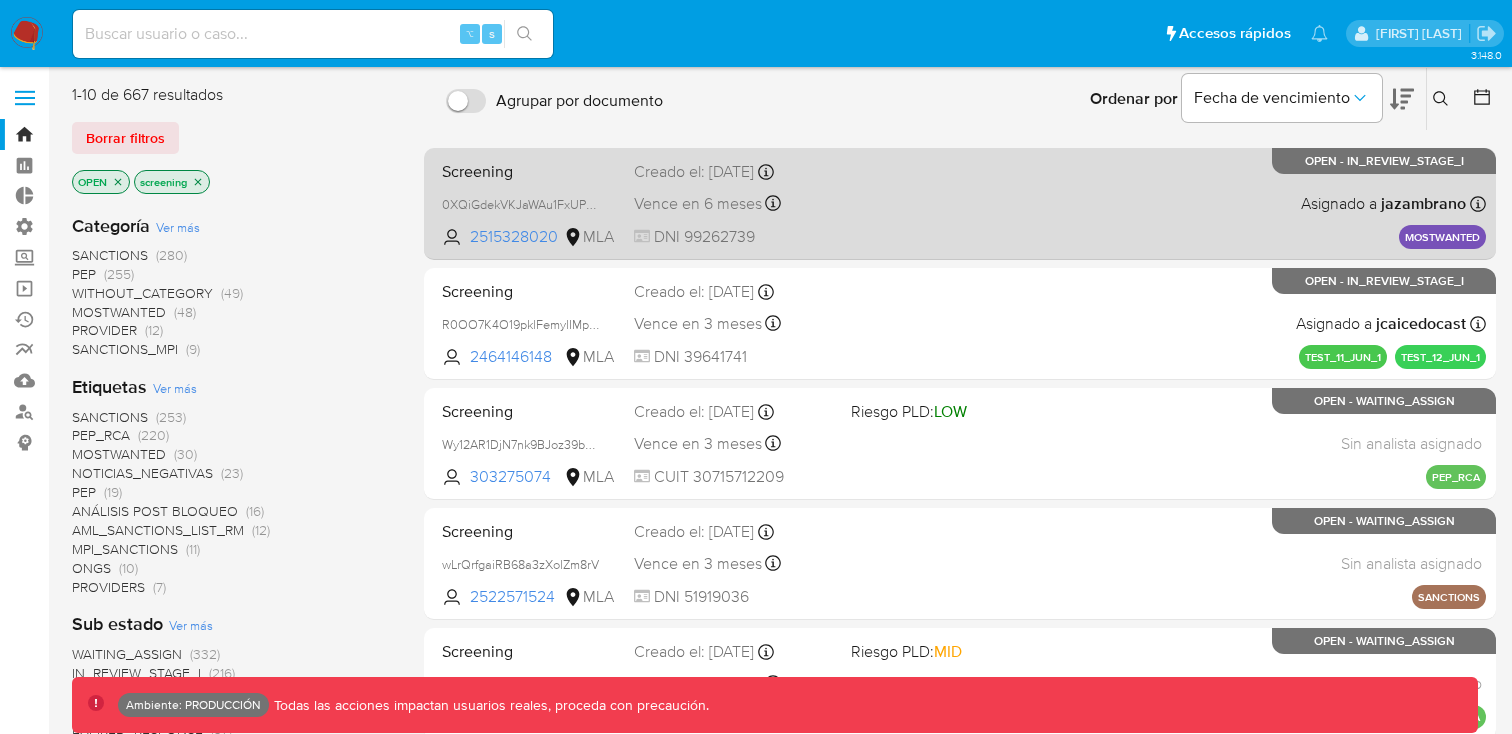 click on "Screening 0XQiGdekVKJaWAu1FxUPvD9t 2515328020 MLA Creado el: 24/06/2025   Creado el: 24/06/2025 17:28:40 Vence en 6 meses   Vence el 20/01/2026 17:28:41 DNI   99262739 Asignado a   jazambrano   Asignado el: 24/06/2025 17:28:40 MOSTWANTED OPEN - IN_REVIEW_STAGE_I" at bounding box center (960, 203) 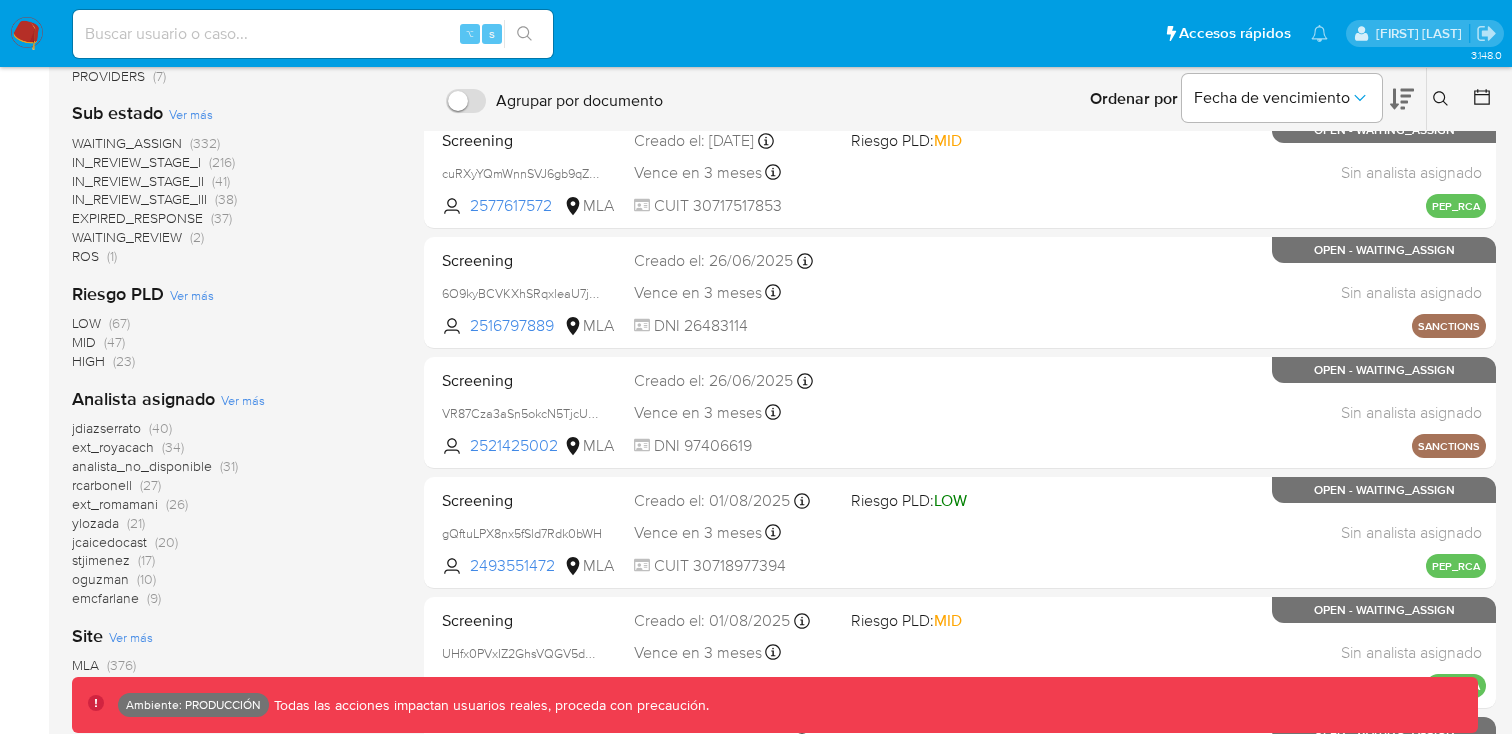 scroll, scrollTop: 520, scrollLeft: 0, axis: vertical 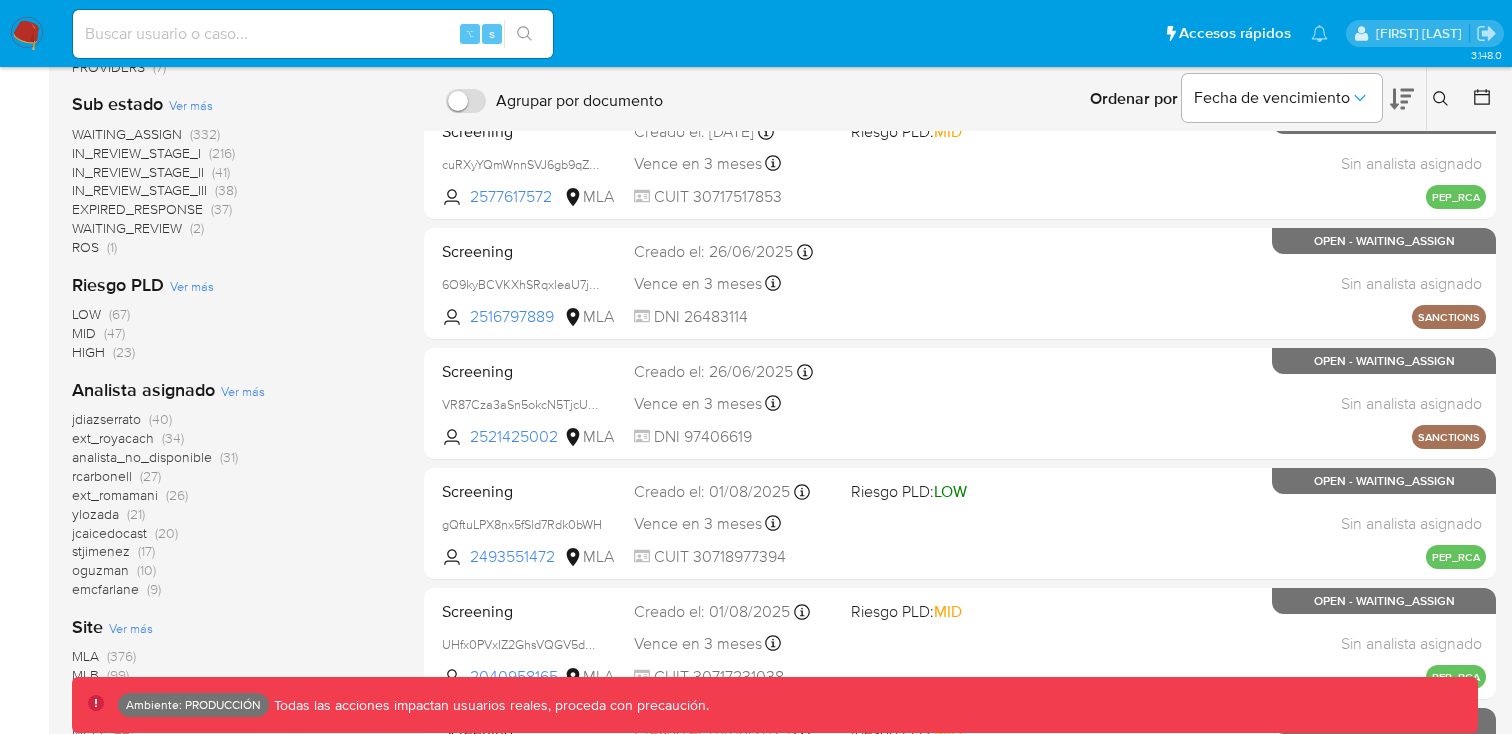 click on "HIGH" at bounding box center [88, 352] 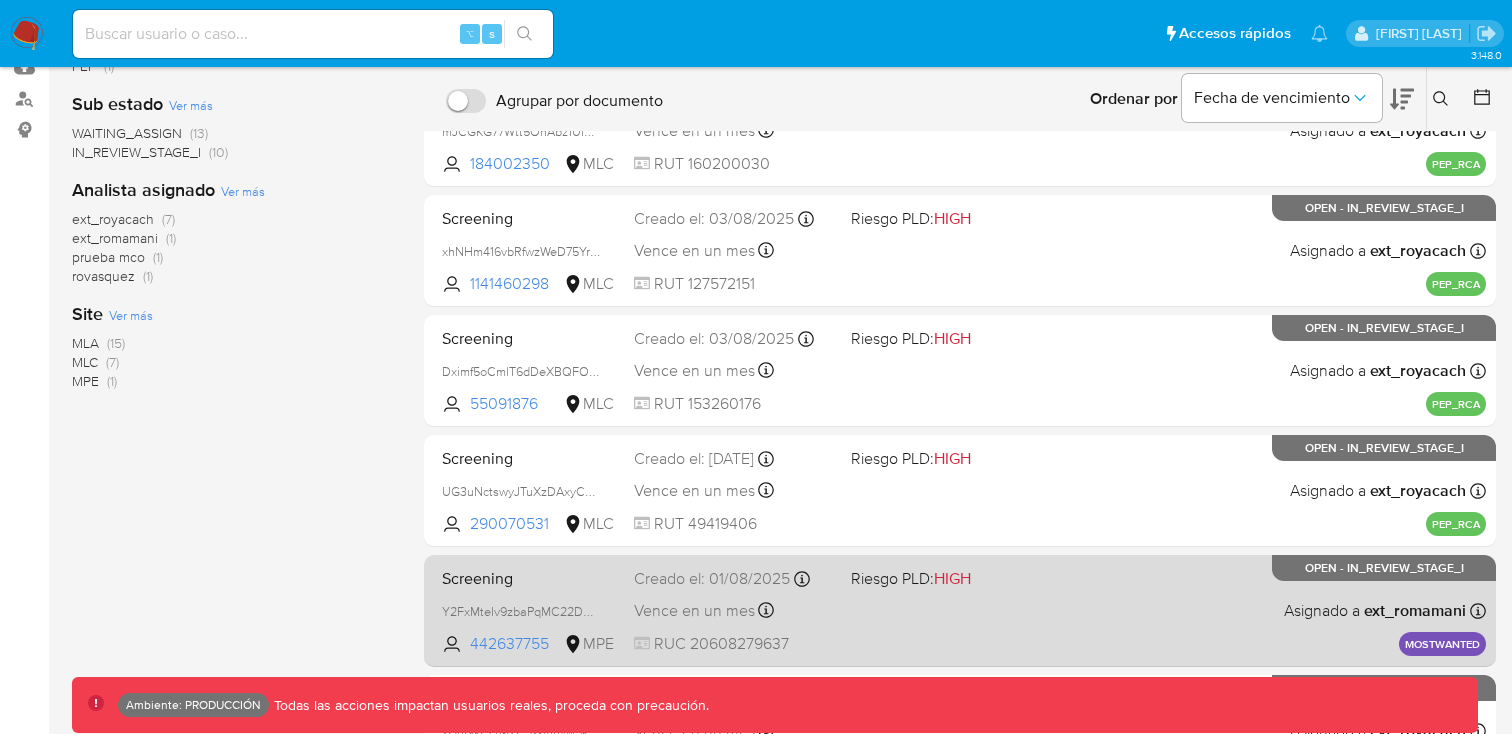 scroll, scrollTop: 0, scrollLeft: 0, axis: both 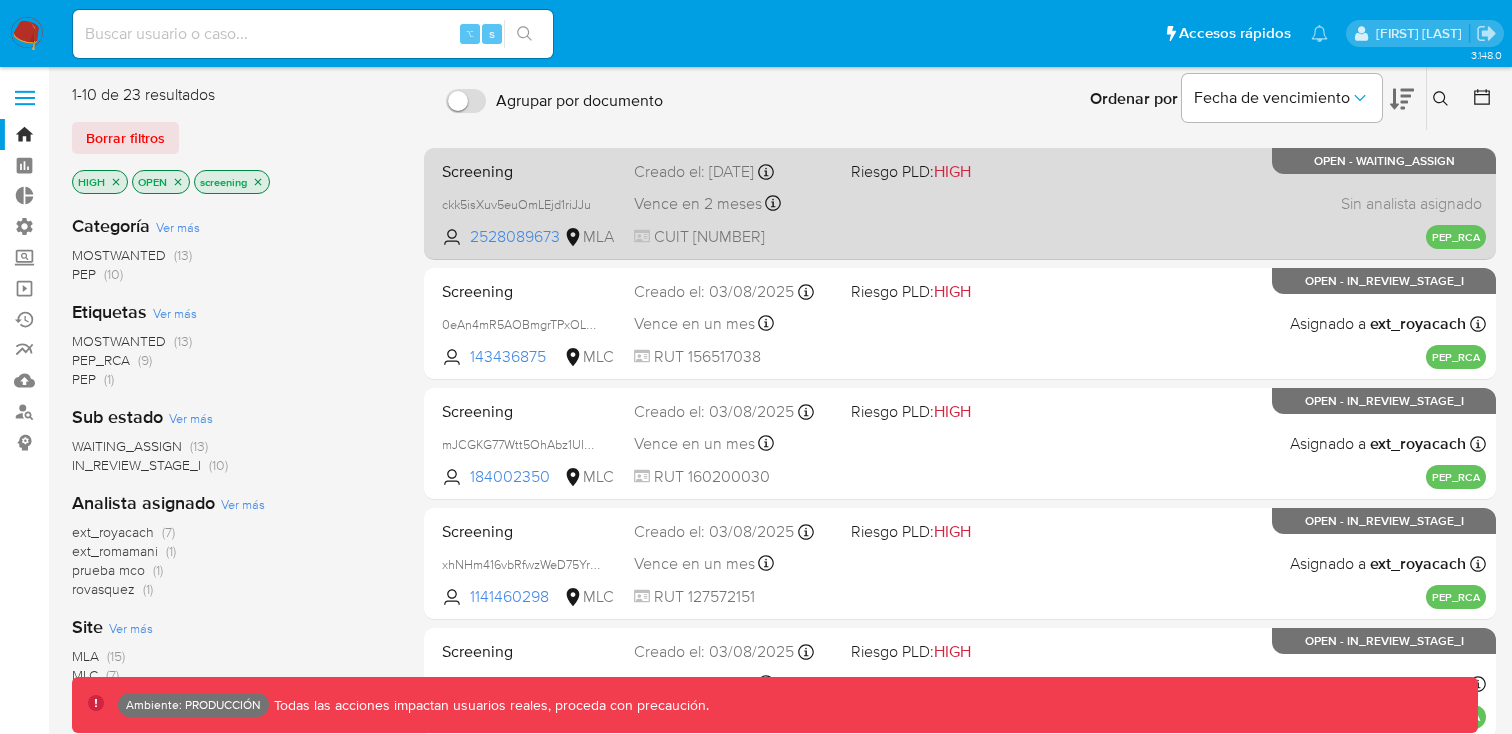 click on "Screening ckk5isXuv5euOmLEjd1riJJu 2528089673 MLA Riesgo PLD:  HIGH Creado el: 17/07/2025   Creado el: 17/07/2025 13:33:37 Vence en 2 meses   Vence el 15/10/2025 13:33:38 CUIT   30528703271 Sin analista asignado   Asignado el: - PEP_RCA OPEN - WAITING_ASSIGN" at bounding box center [960, 203] 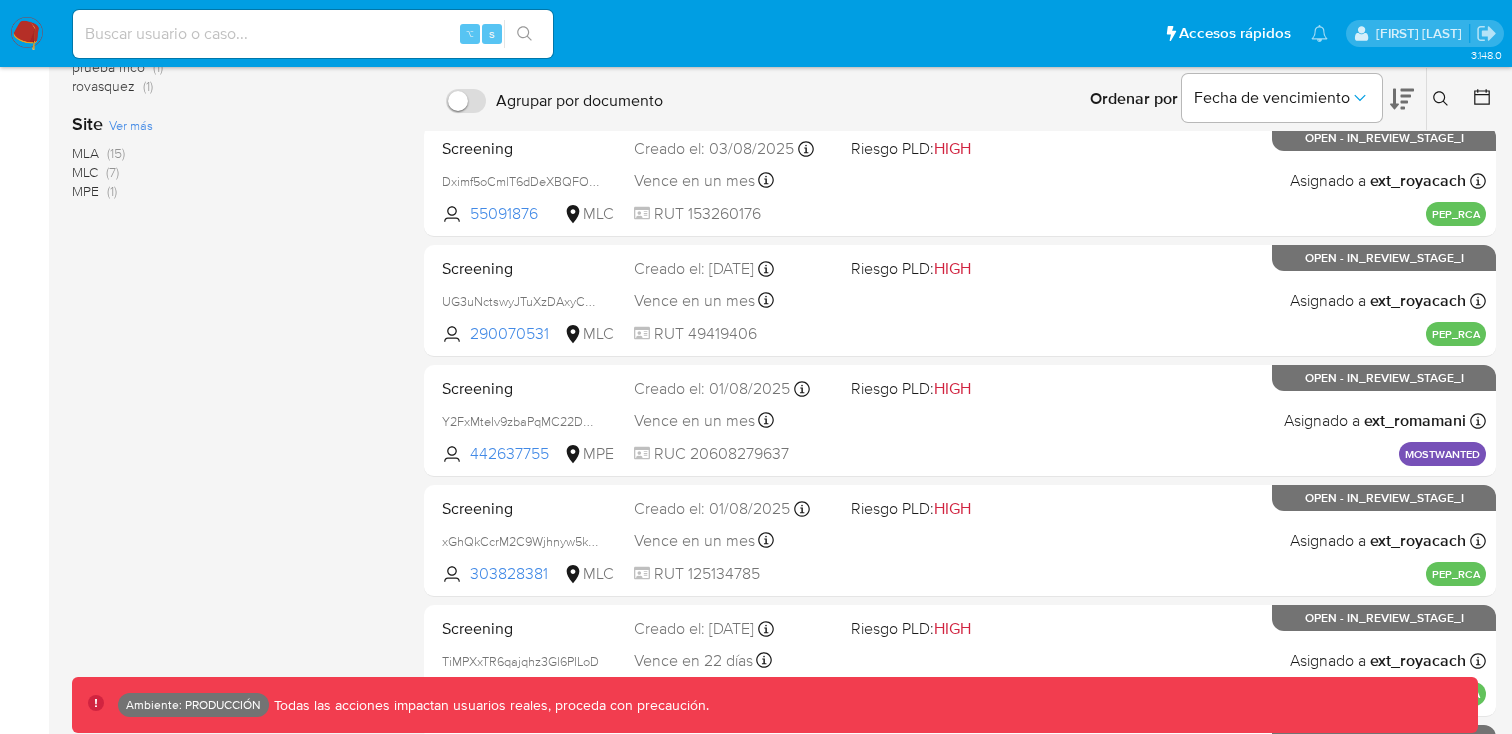 scroll, scrollTop: 508, scrollLeft: 0, axis: vertical 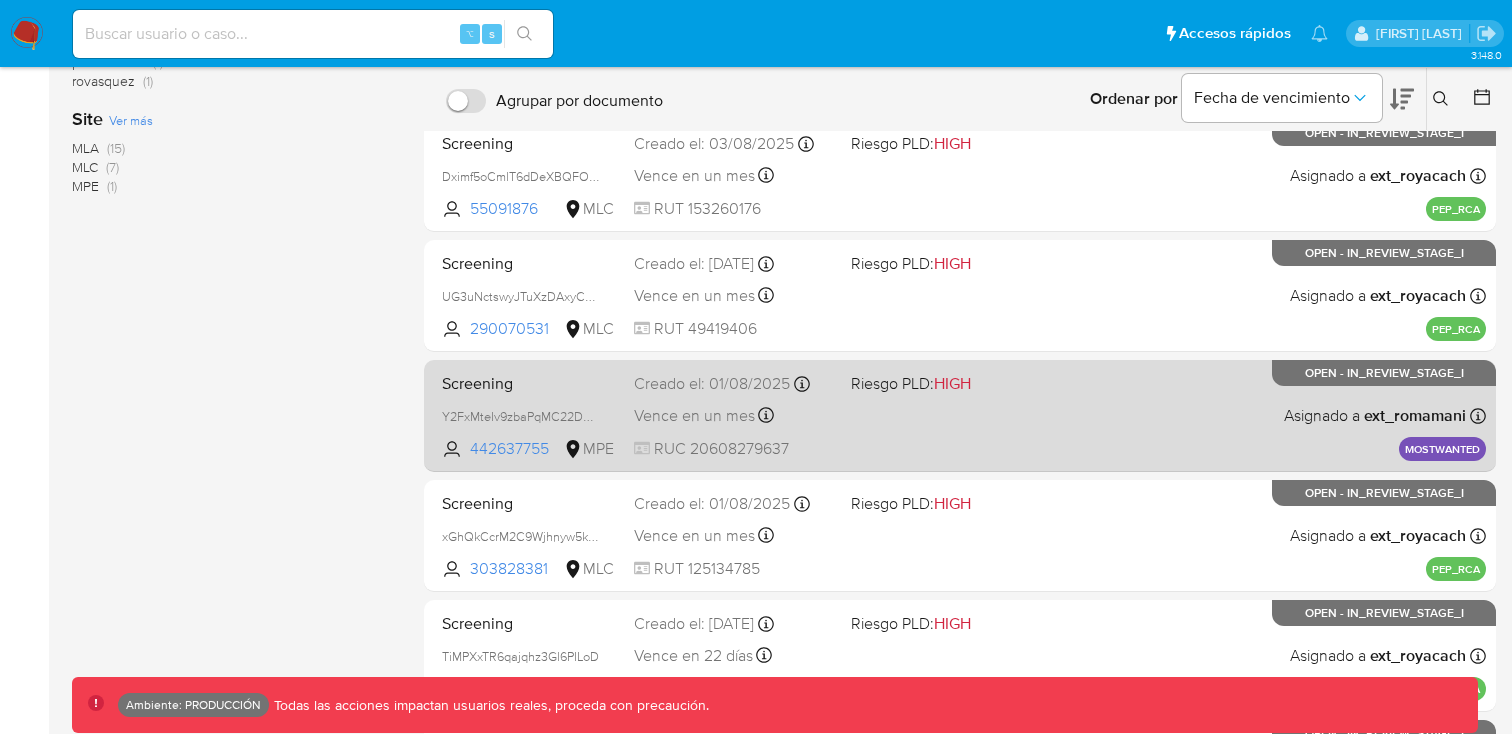 click on "Creado el: 01/08/2025   Creado el: 01/08/2025 14:49:40" at bounding box center [734, 384] 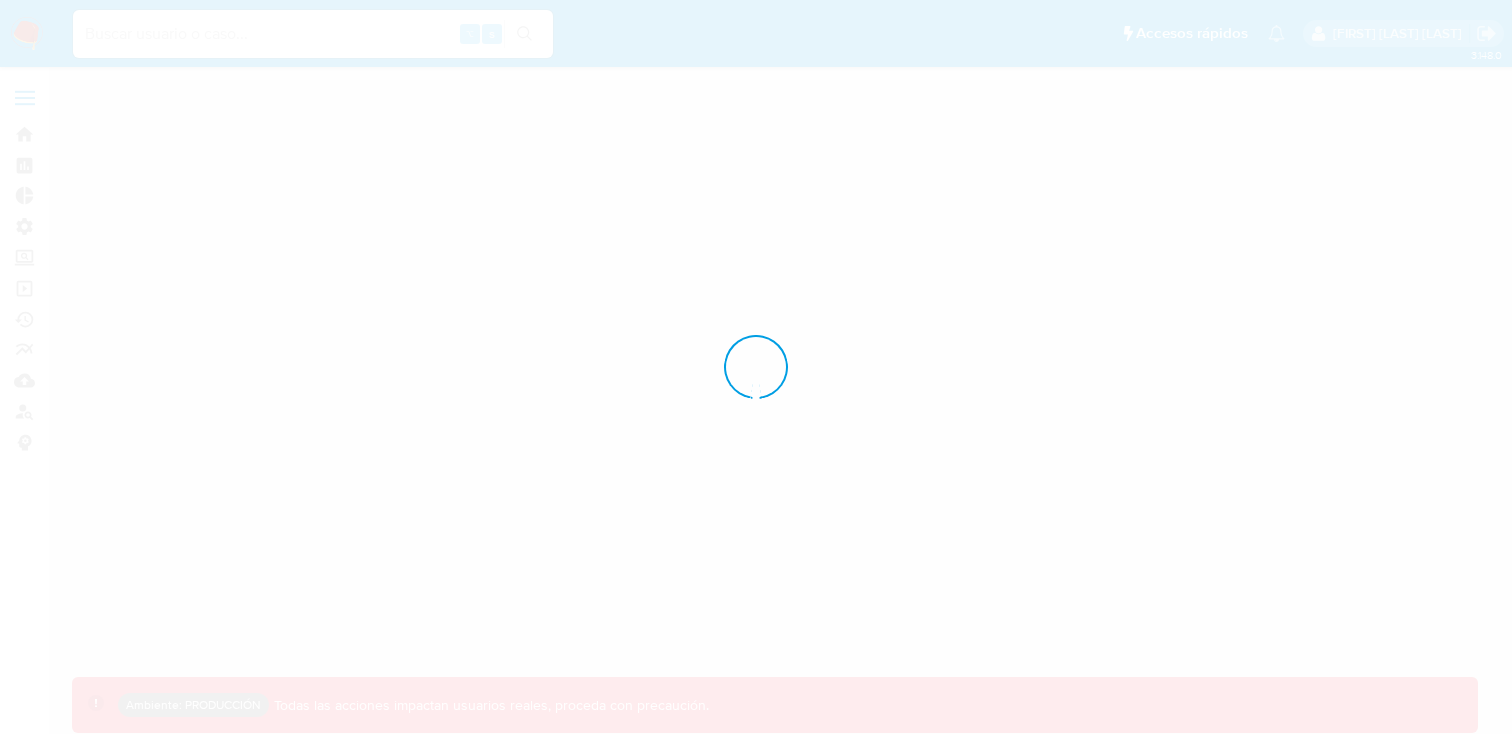 scroll, scrollTop: 0, scrollLeft: 0, axis: both 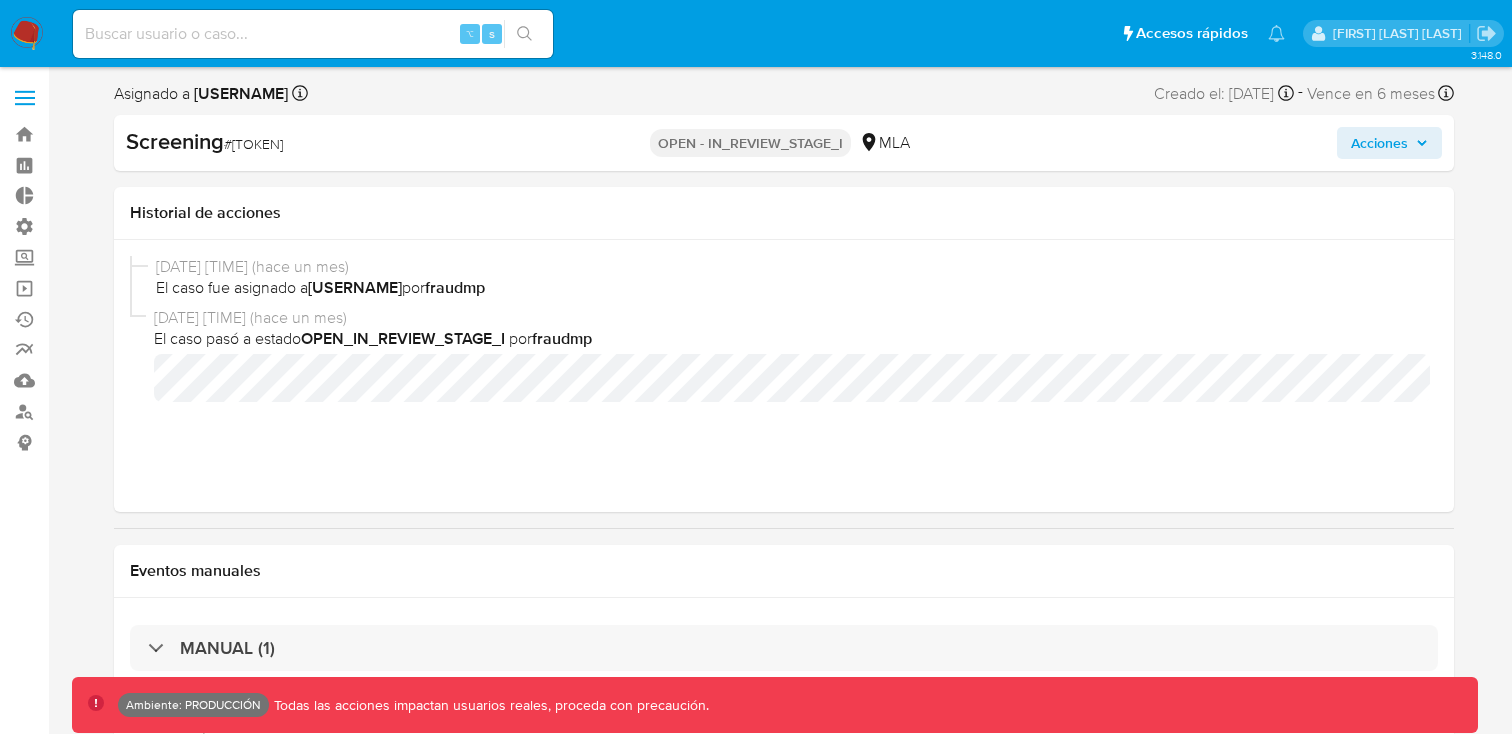 select on "10" 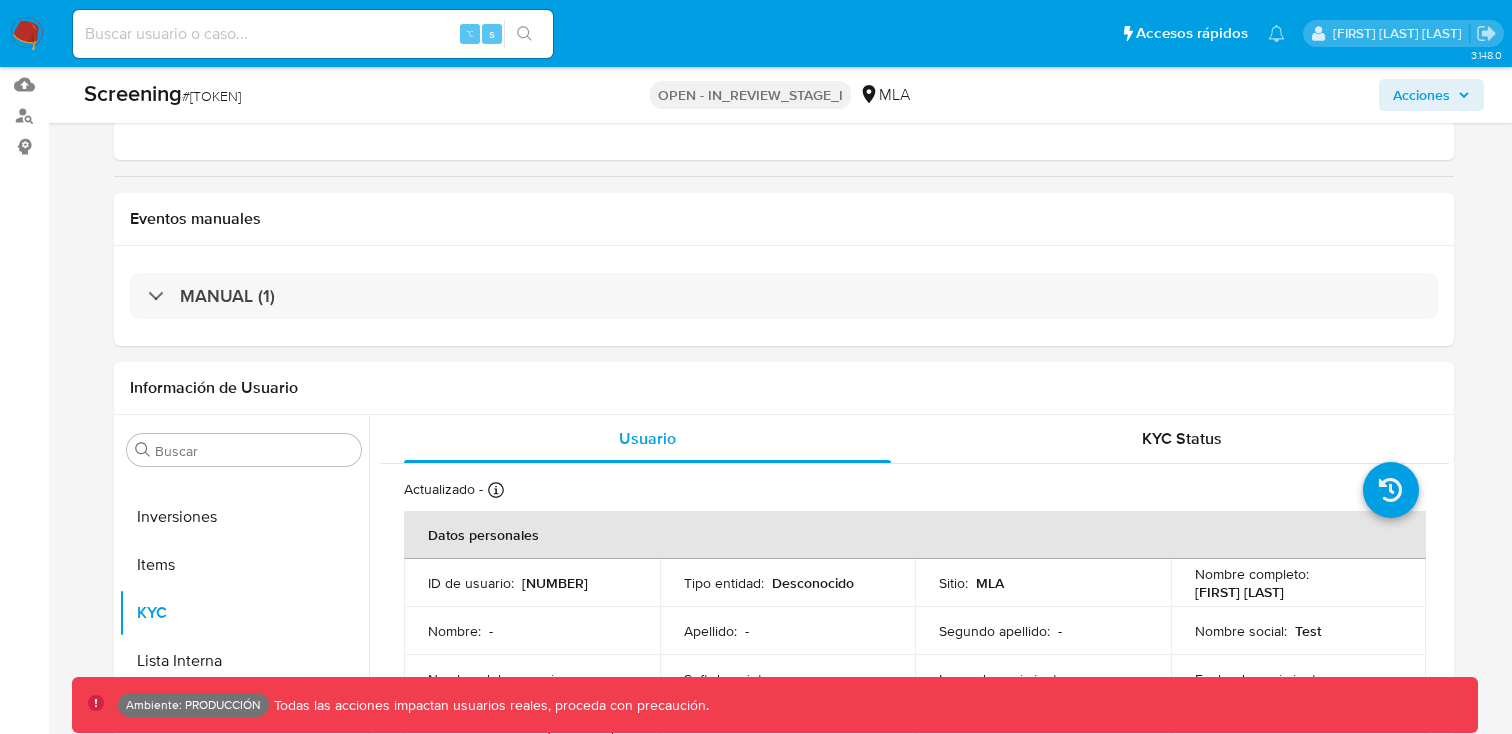 scroll, scrollTop: 300, scrollLeft: 0, axis: vertical 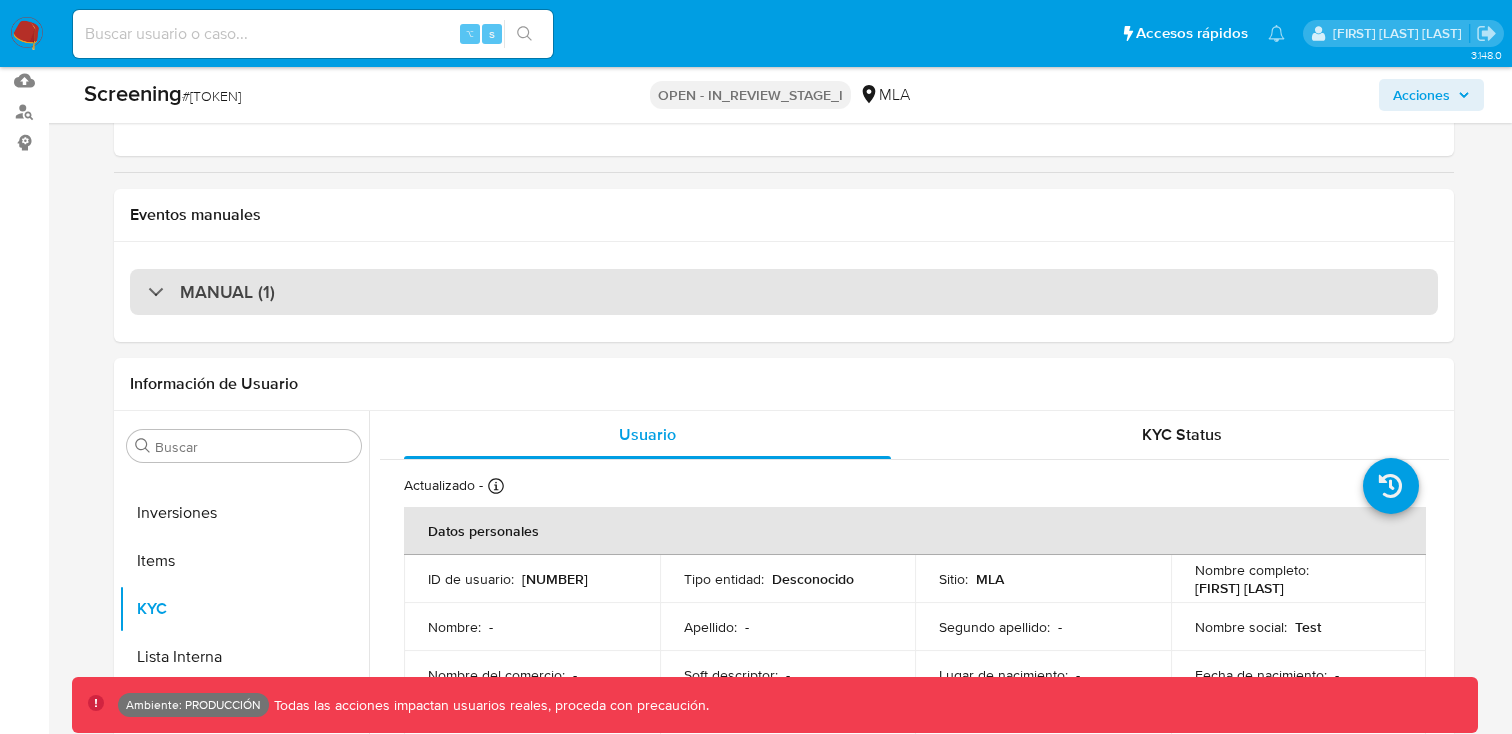 click on "MANUAL (1)" at bounding box center [211, 292] 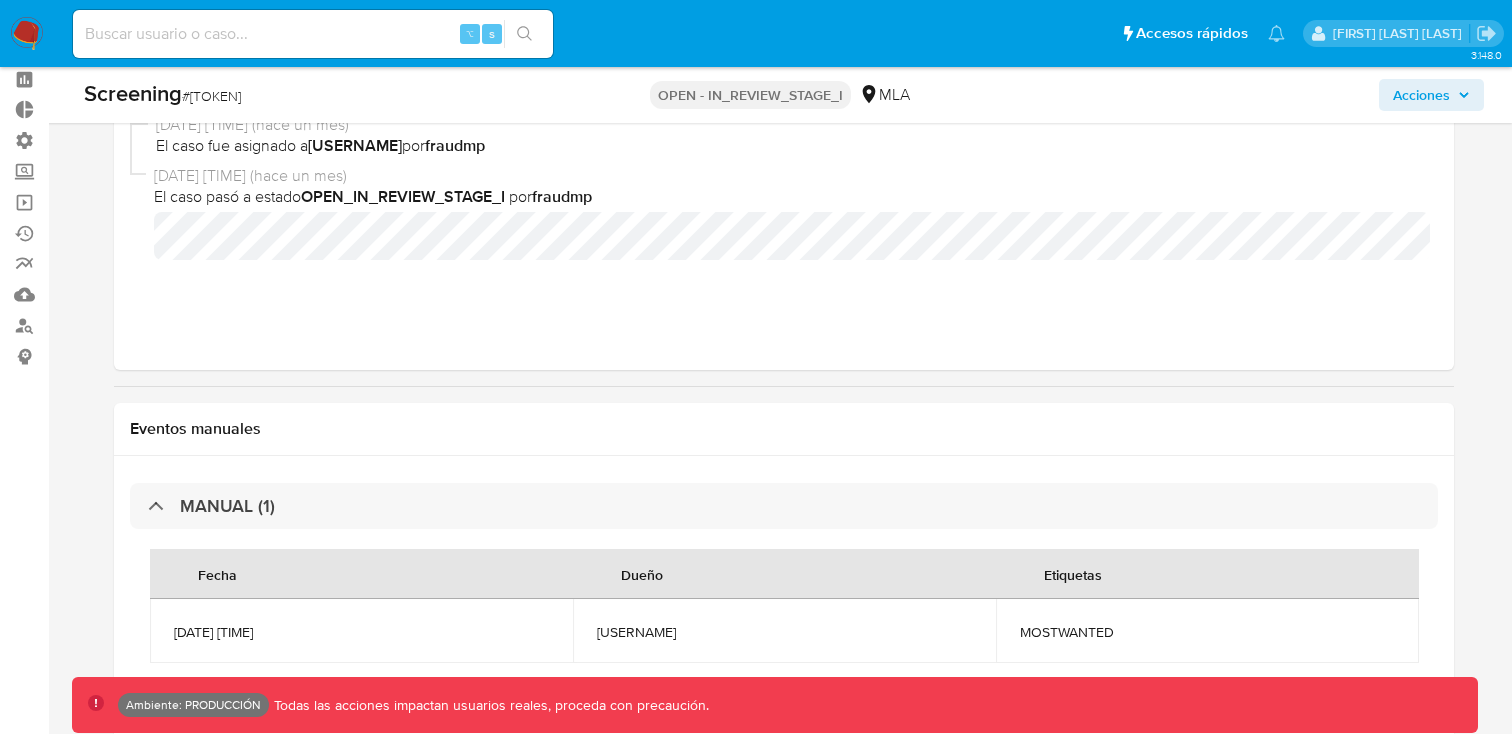 scroll, scrollTop: 0, scrollLeft: 0, axis: both 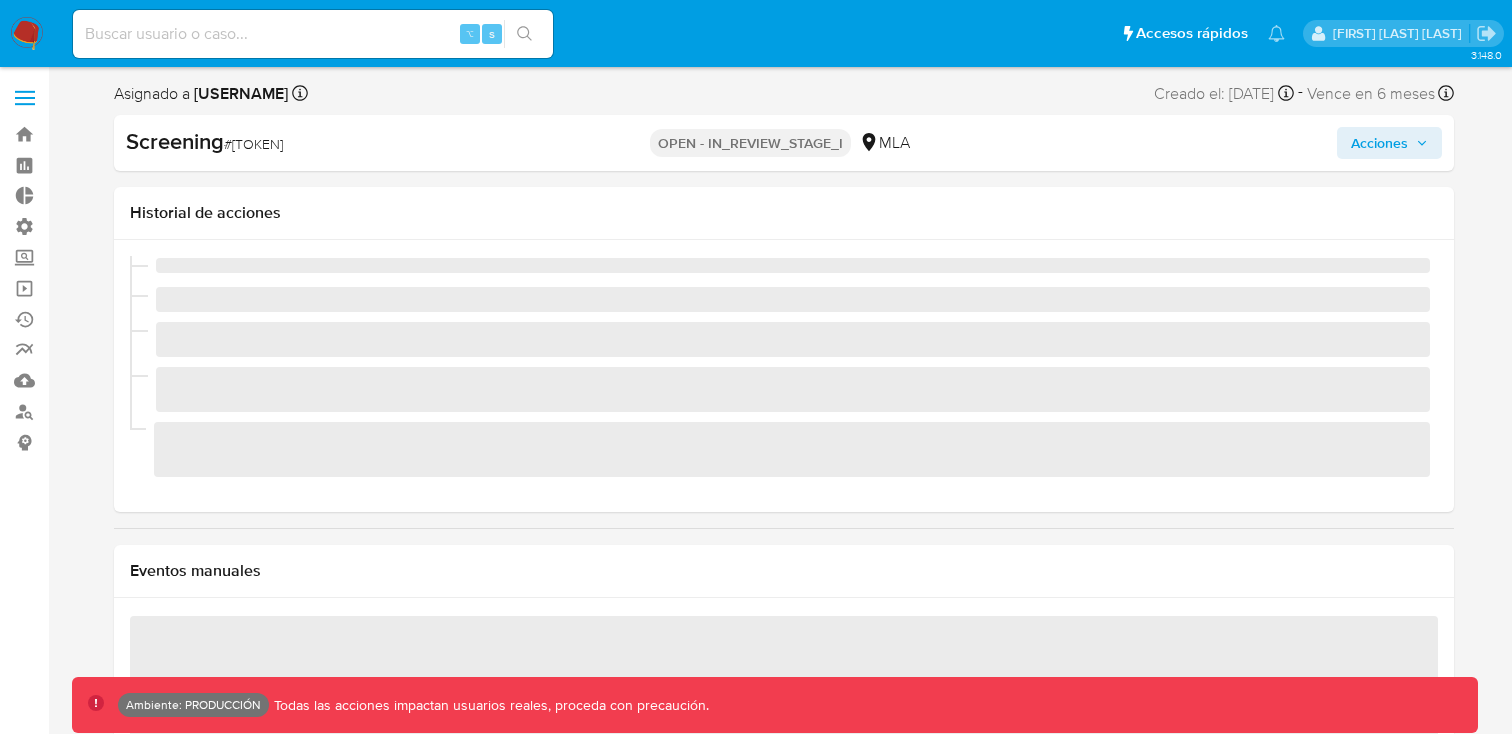 select on "10" 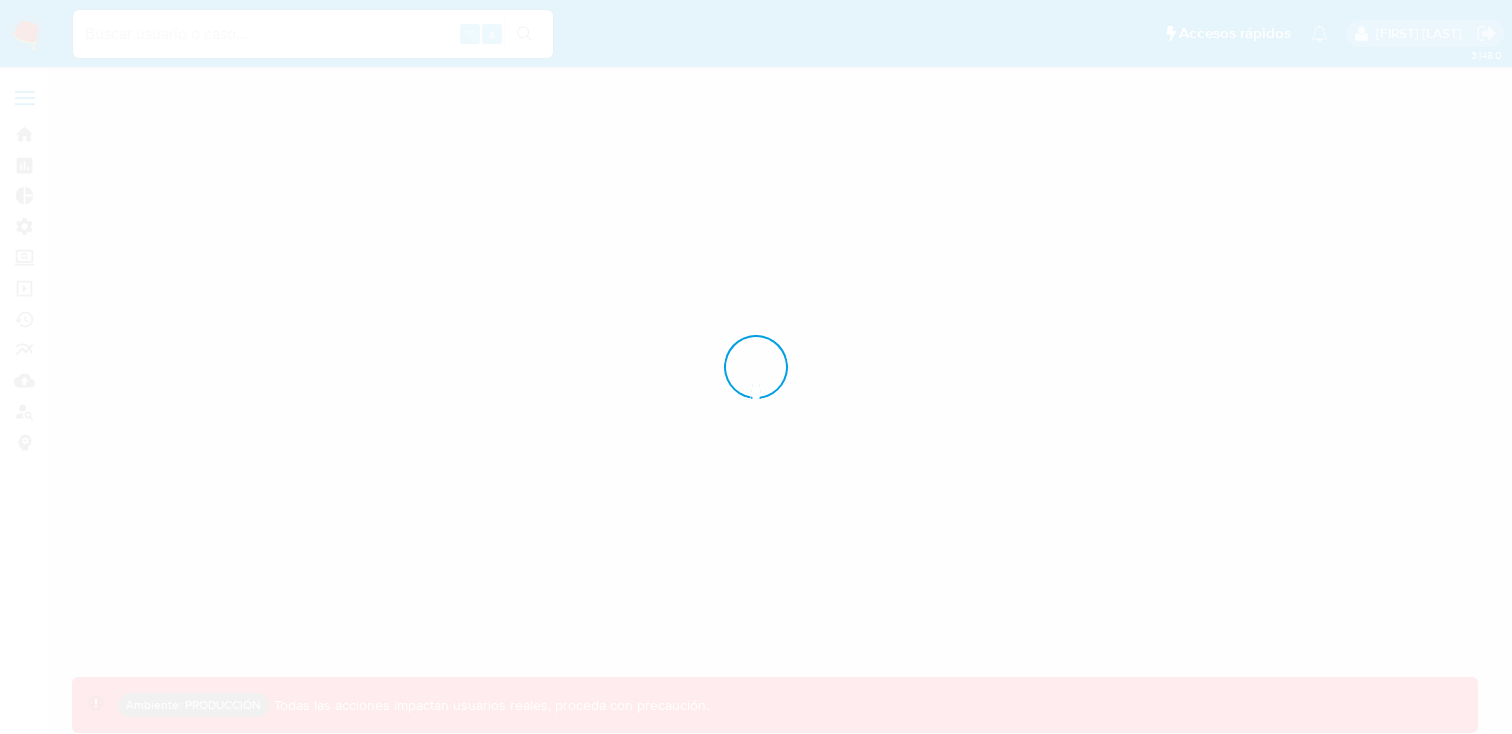 scroll, scrollTop: 0, scrollLeft: 0, axis: both 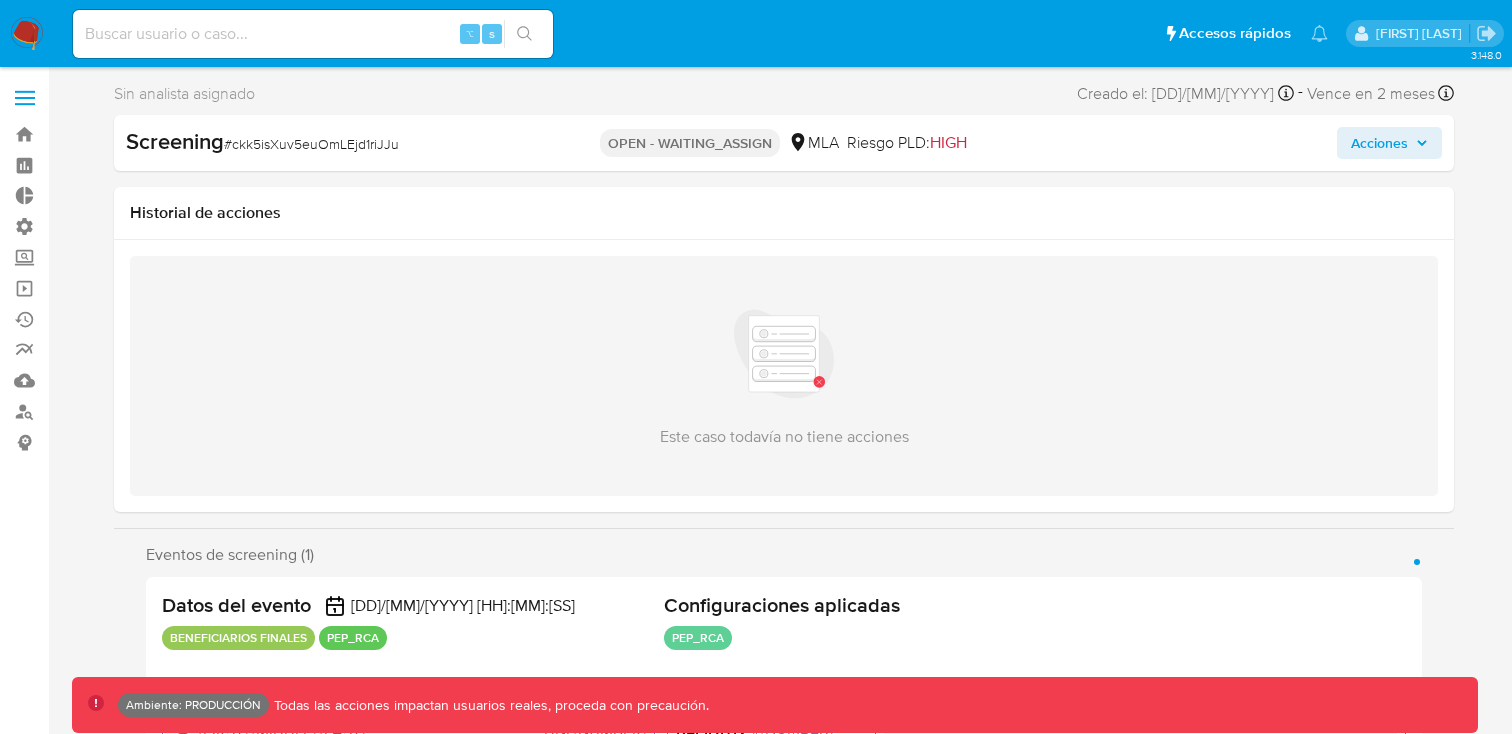 select on "10" 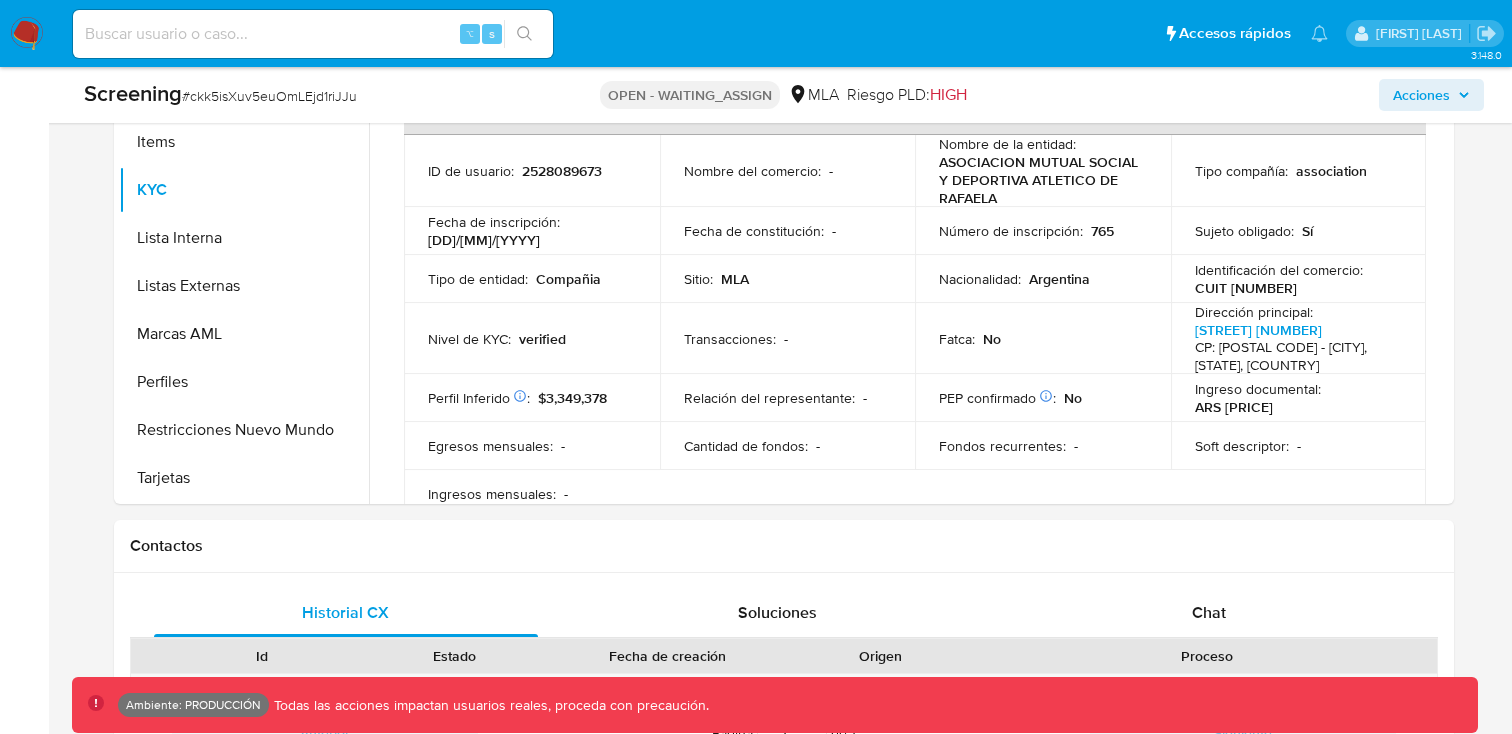 scroll, scrollTop: 1014, scrollLeft: 0, axis: vertical 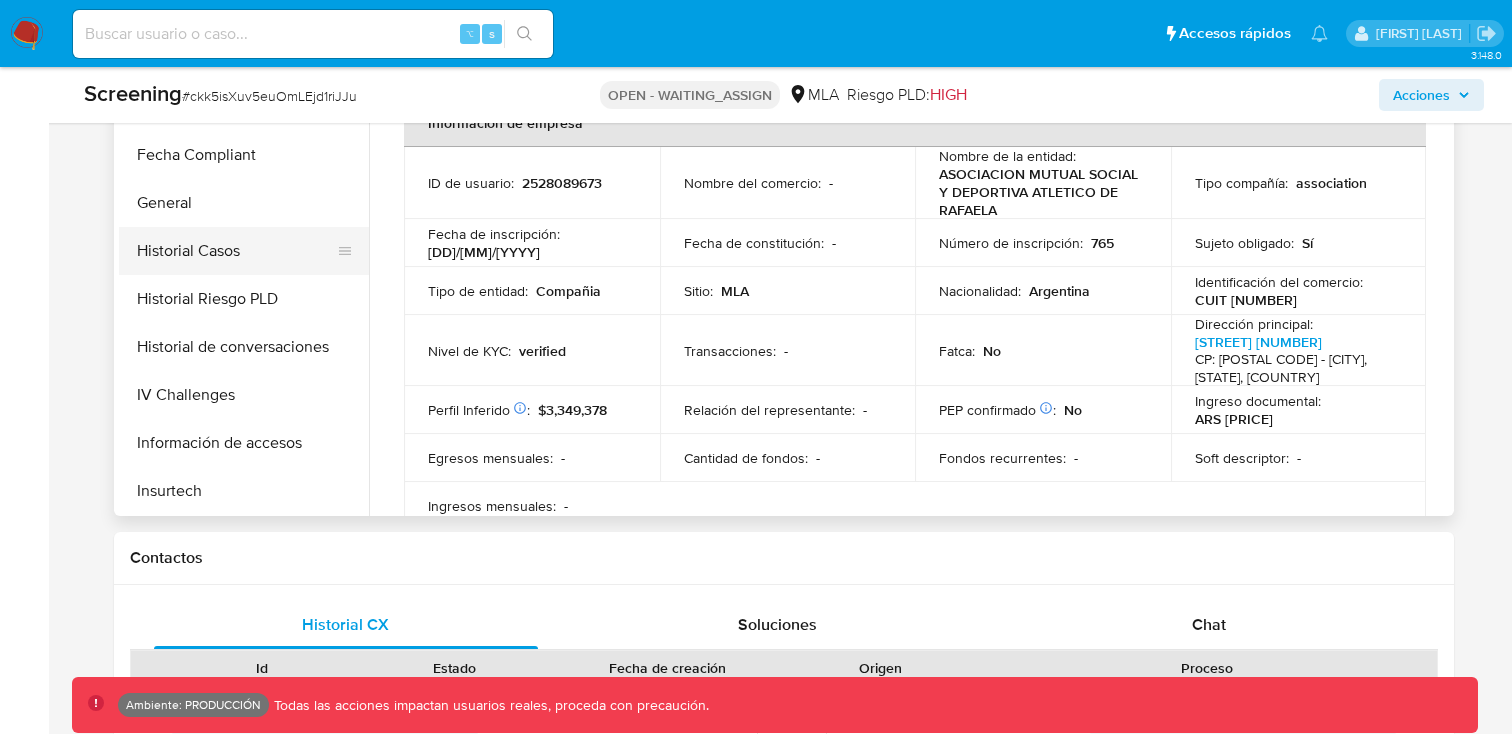click on "Historial Casos" at bounding box center (236, 251) 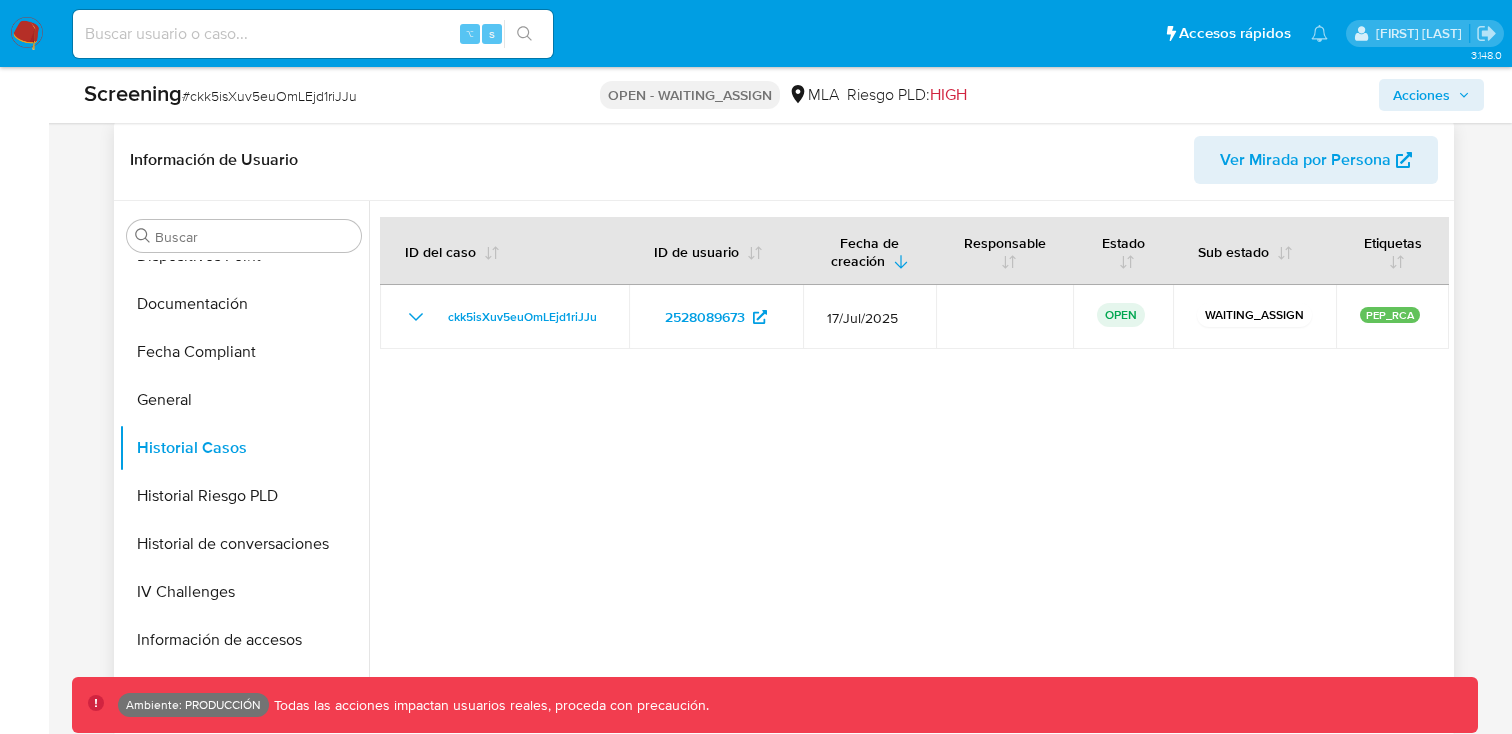 scroll, scrollTop: 811, scrollLeft: 0, axis: vertical 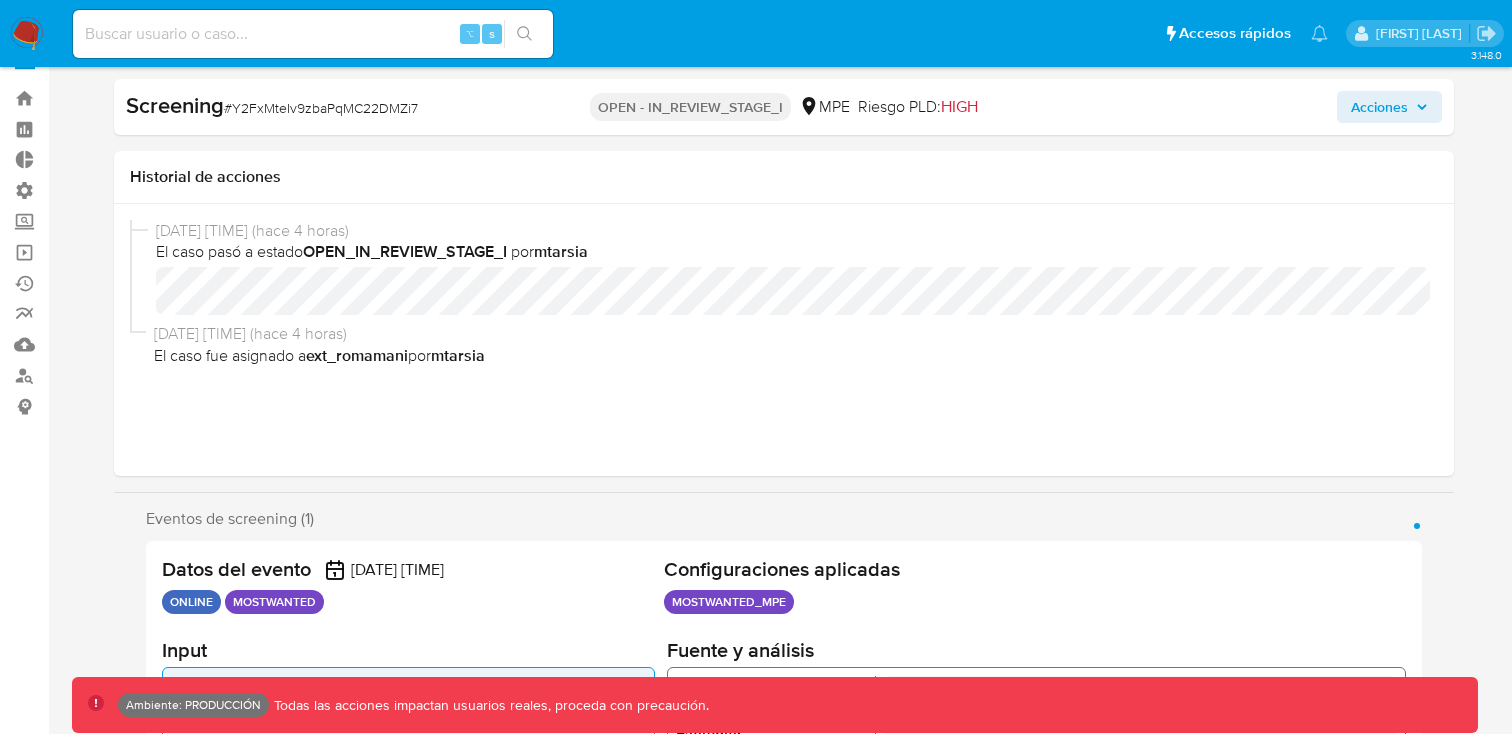 select on "10" 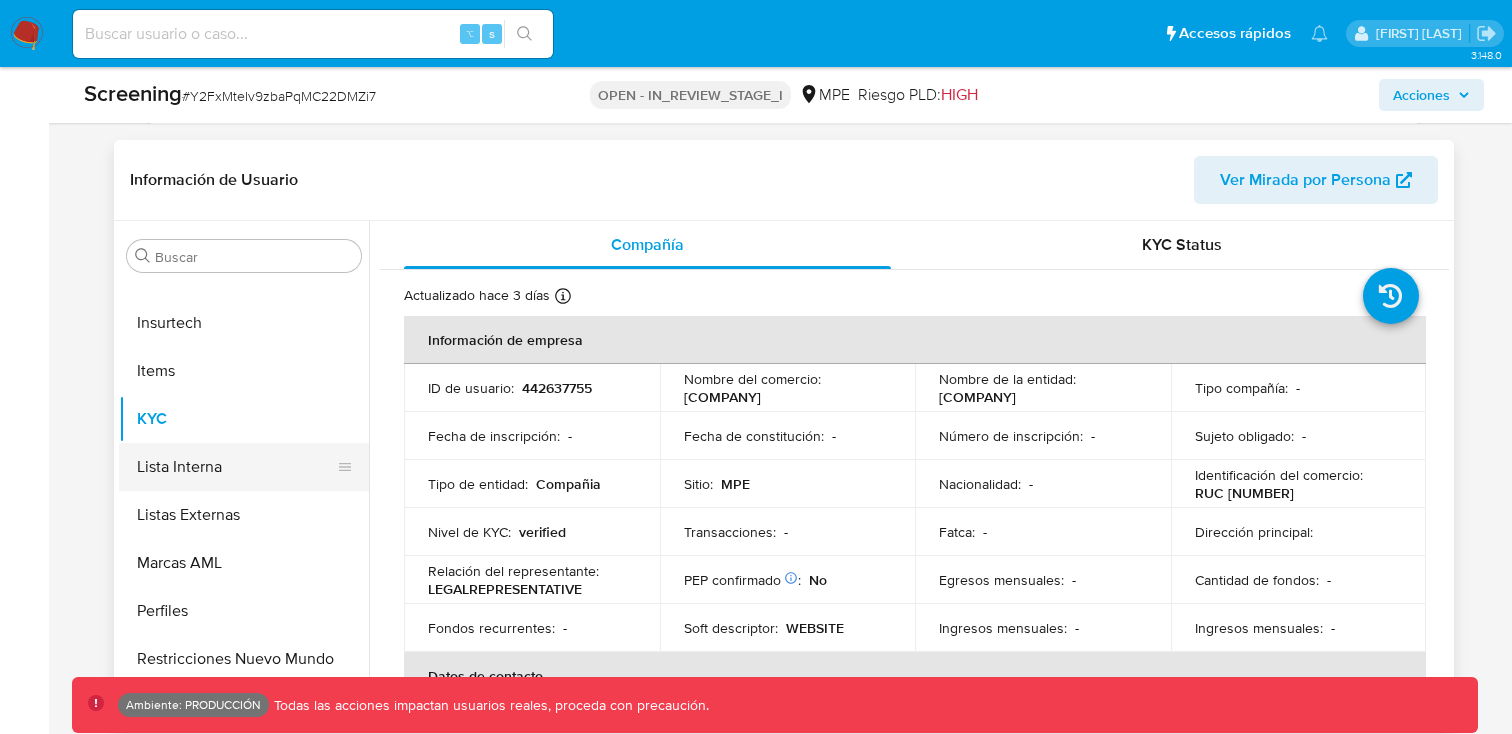 scroll, scrollTop: 815, scrollLeft: 0, axis: vertical 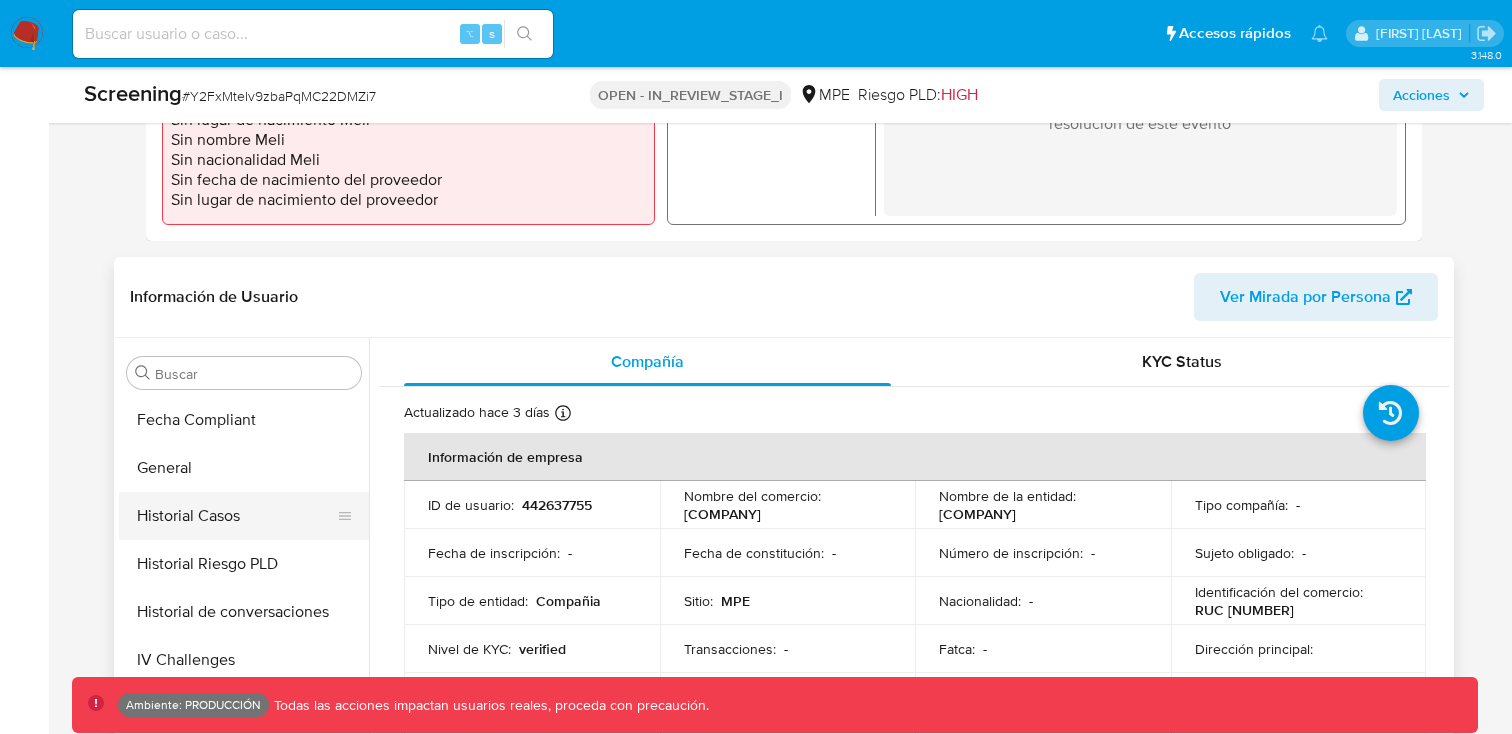 click on "Historial Casos" at bounding box center (236, 516) 